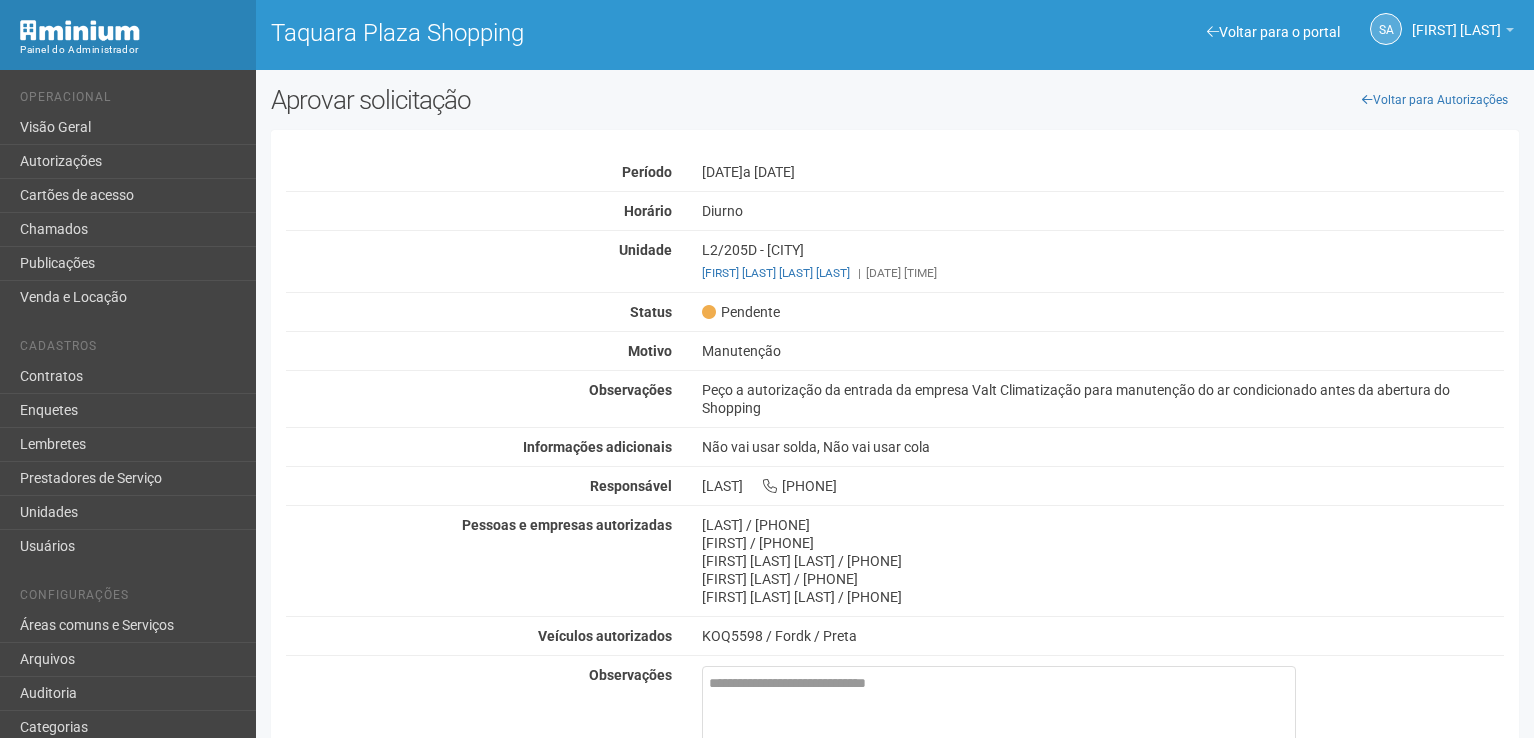 scroll, scrollTop: 0, scrollLeft: 0, axis: both 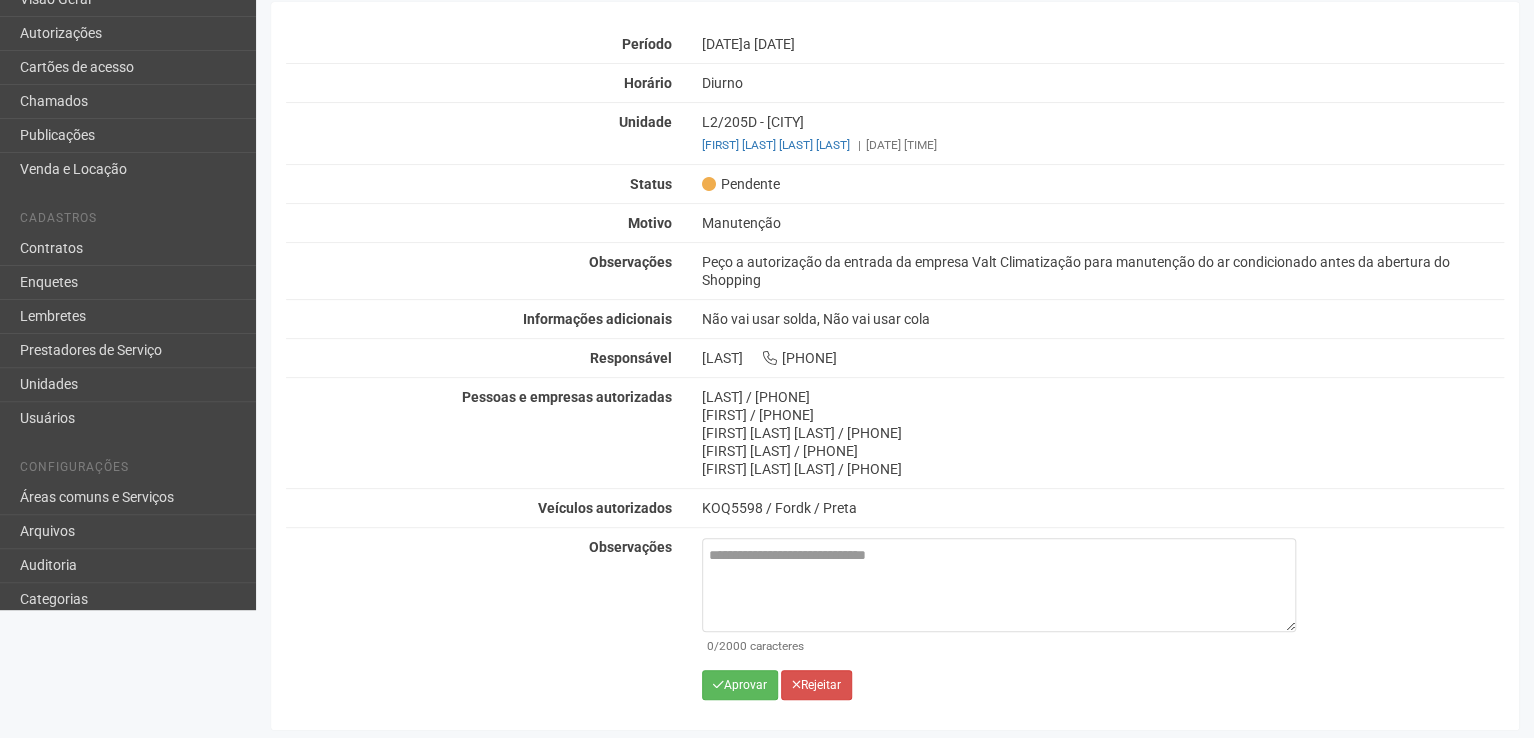 drag, startPoint x: 750, startPoint y: 527, endPoint x: 729, endPoint y: 775, distance: 248.88753 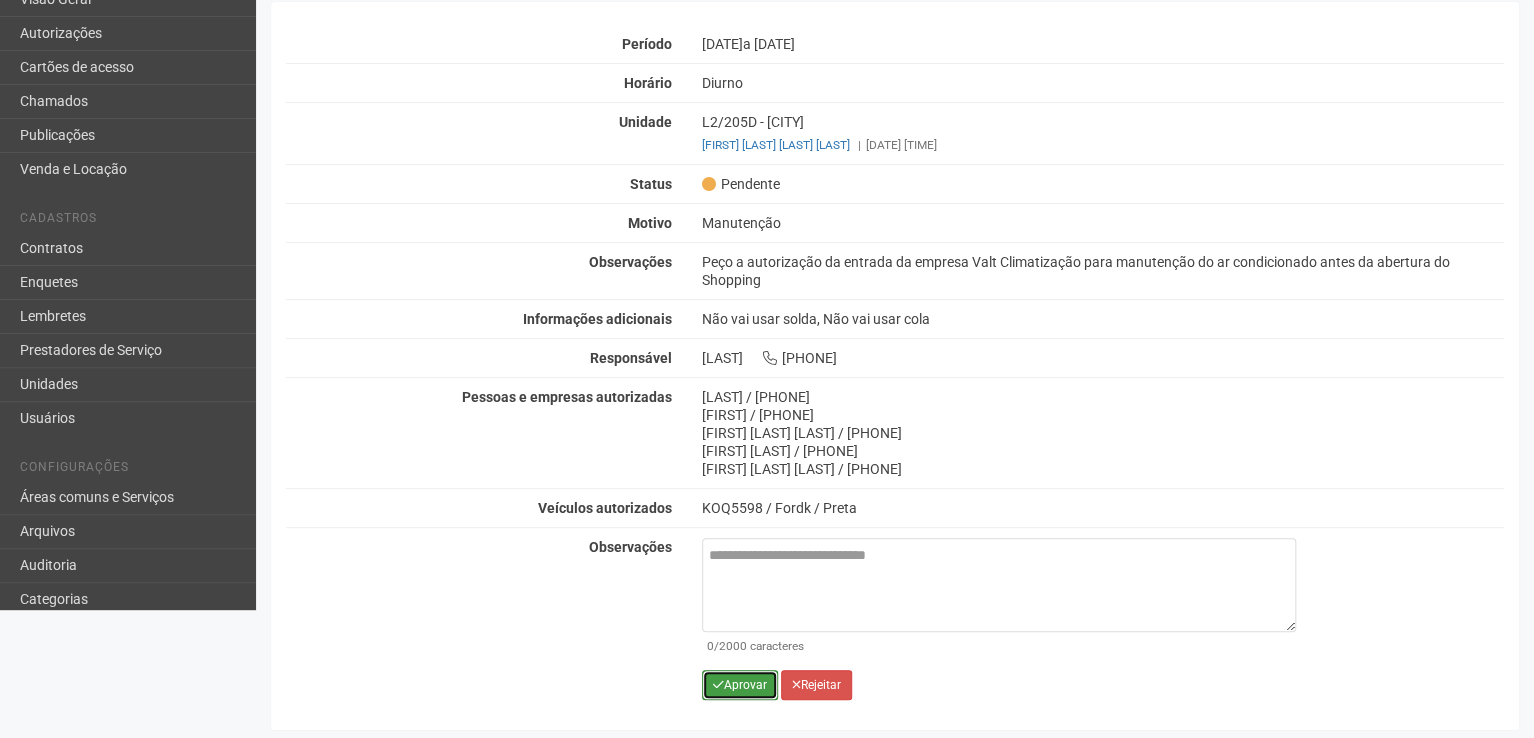 click on "Aprovar" at bounding box center (740, 685) 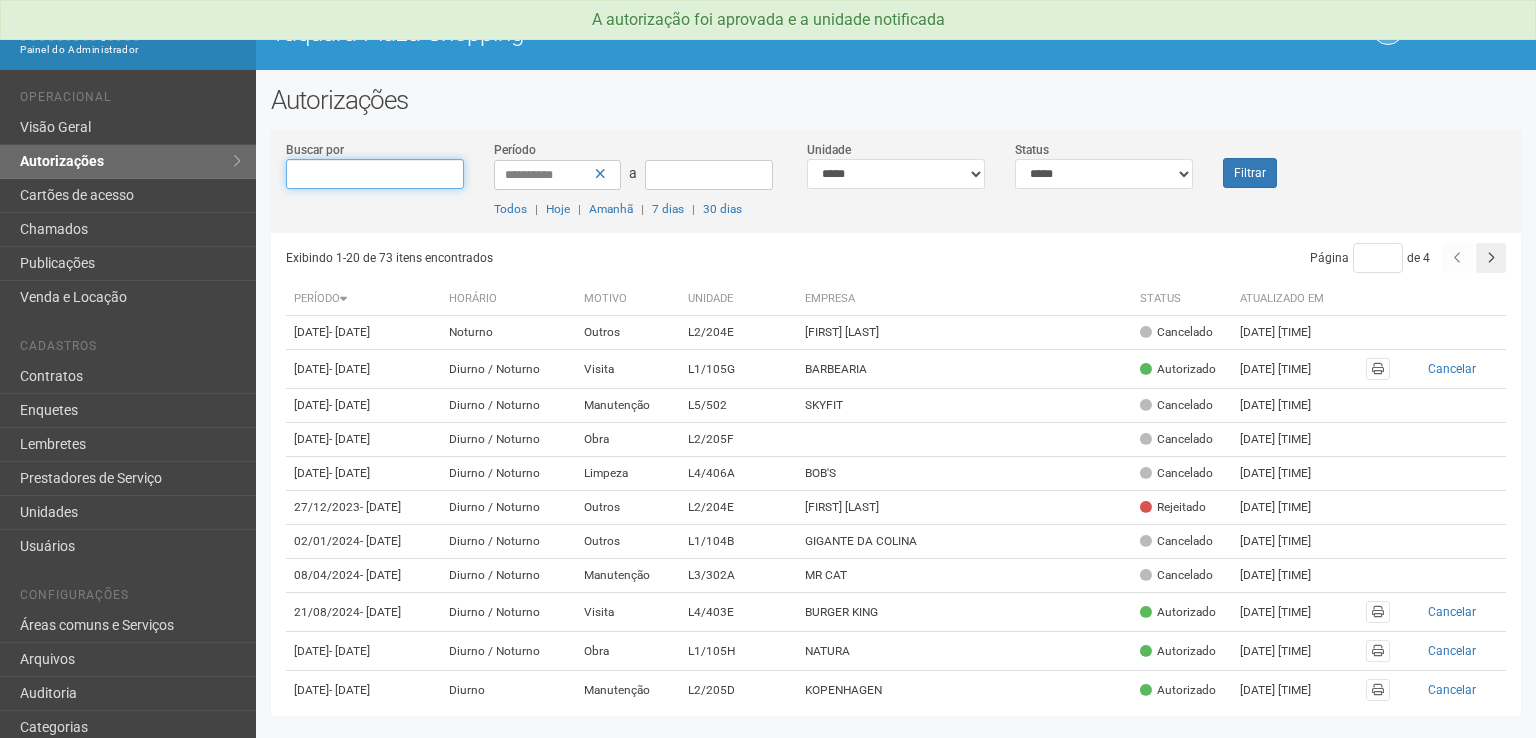 scroll, scrollTop: 0, scrollLeft: 0, axis: both 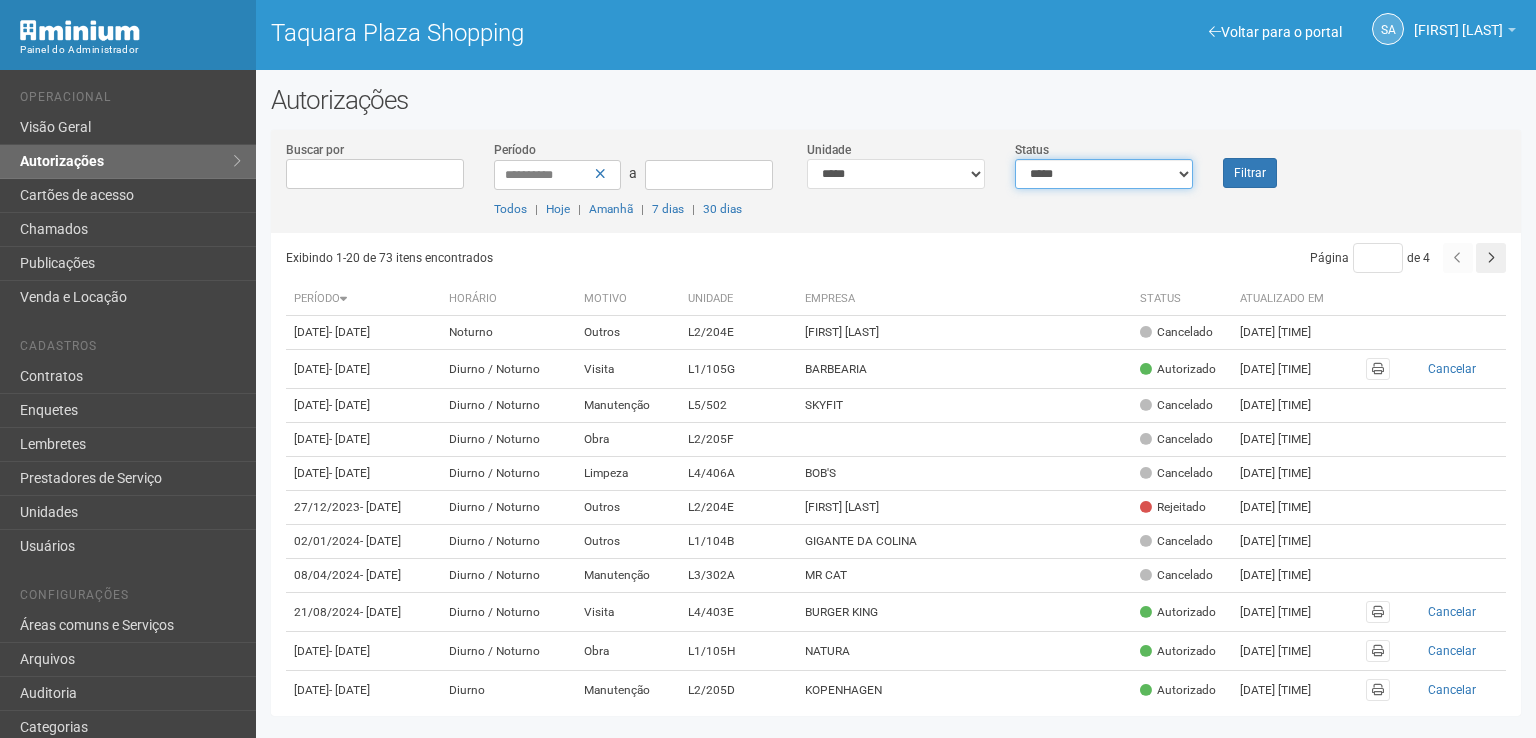 click on "**********" at bounding box center (1104, 174) 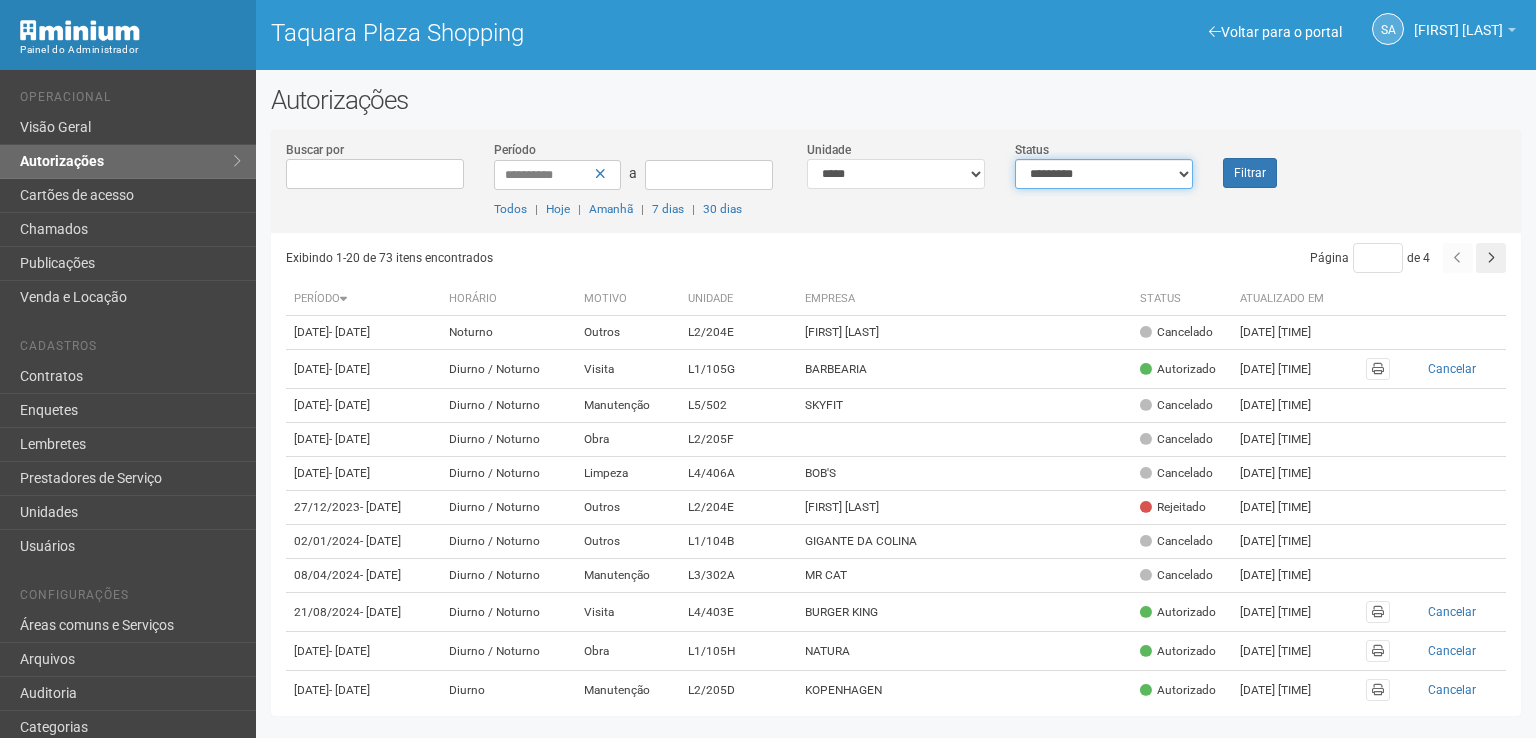 click on "**********" at bounding box center (1104, 174) 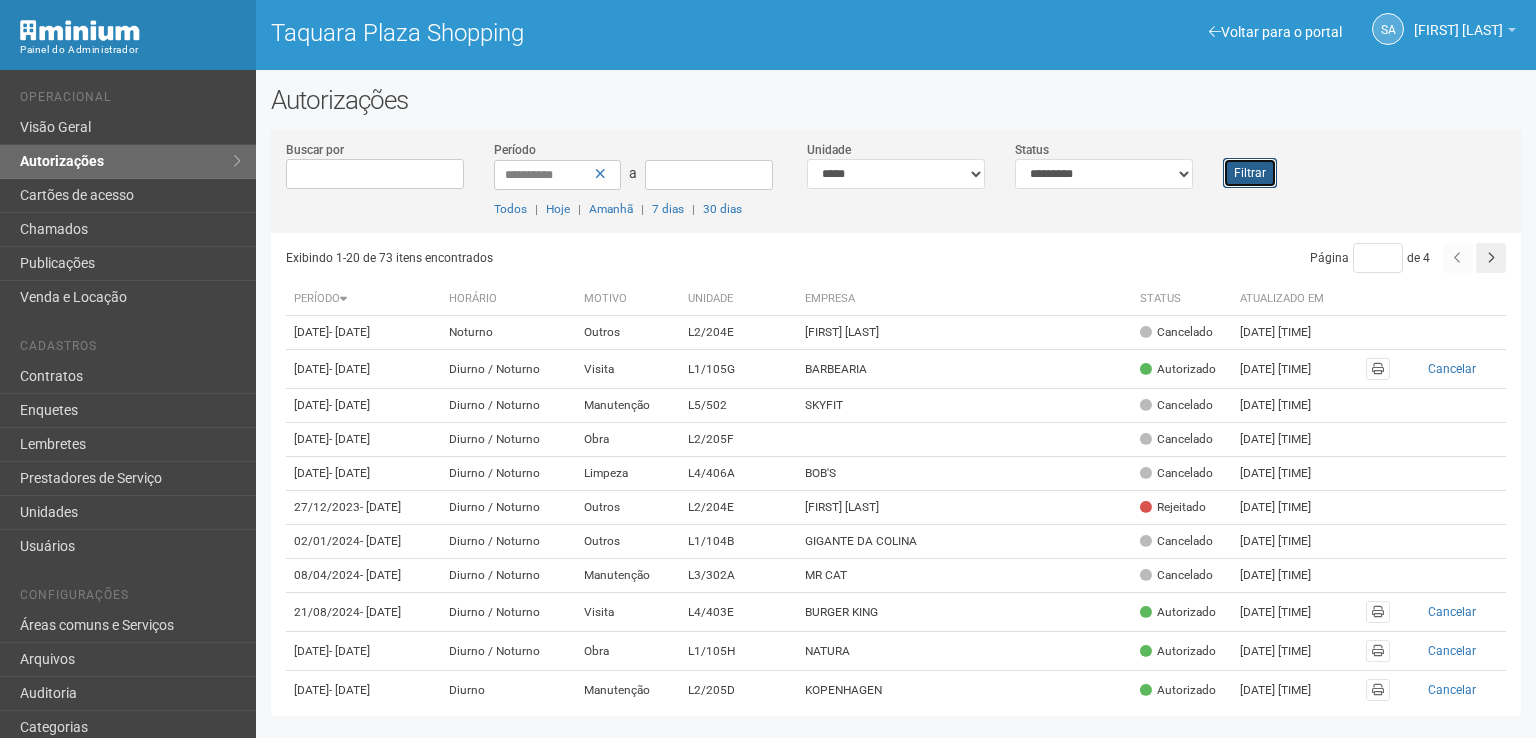 click on "Filtrar" at bounding box center (1250, 173) 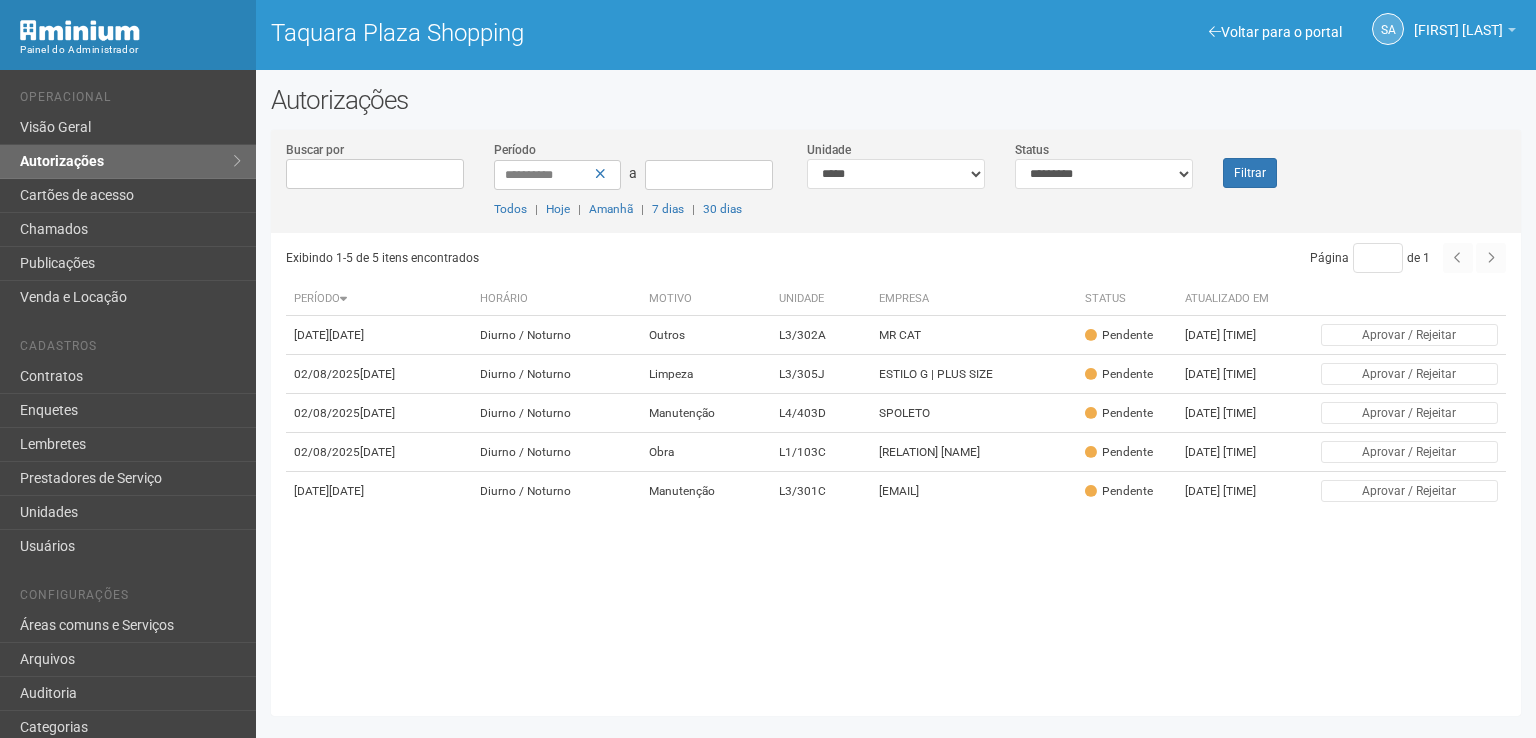 scroll, scrollTop: 0, scrollLeft: 0, axis: both 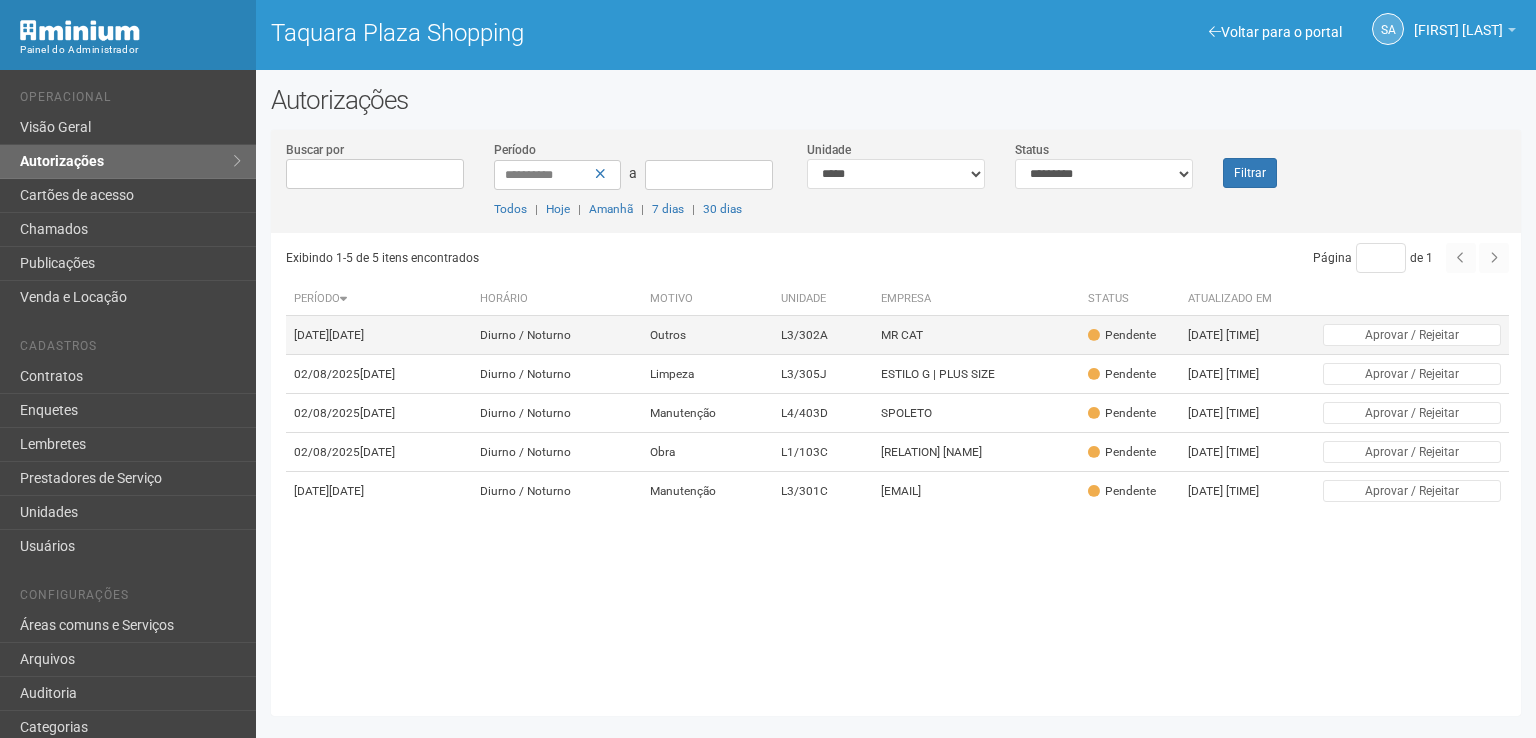 click on "MR CAT" at bounding box center (976, 335) 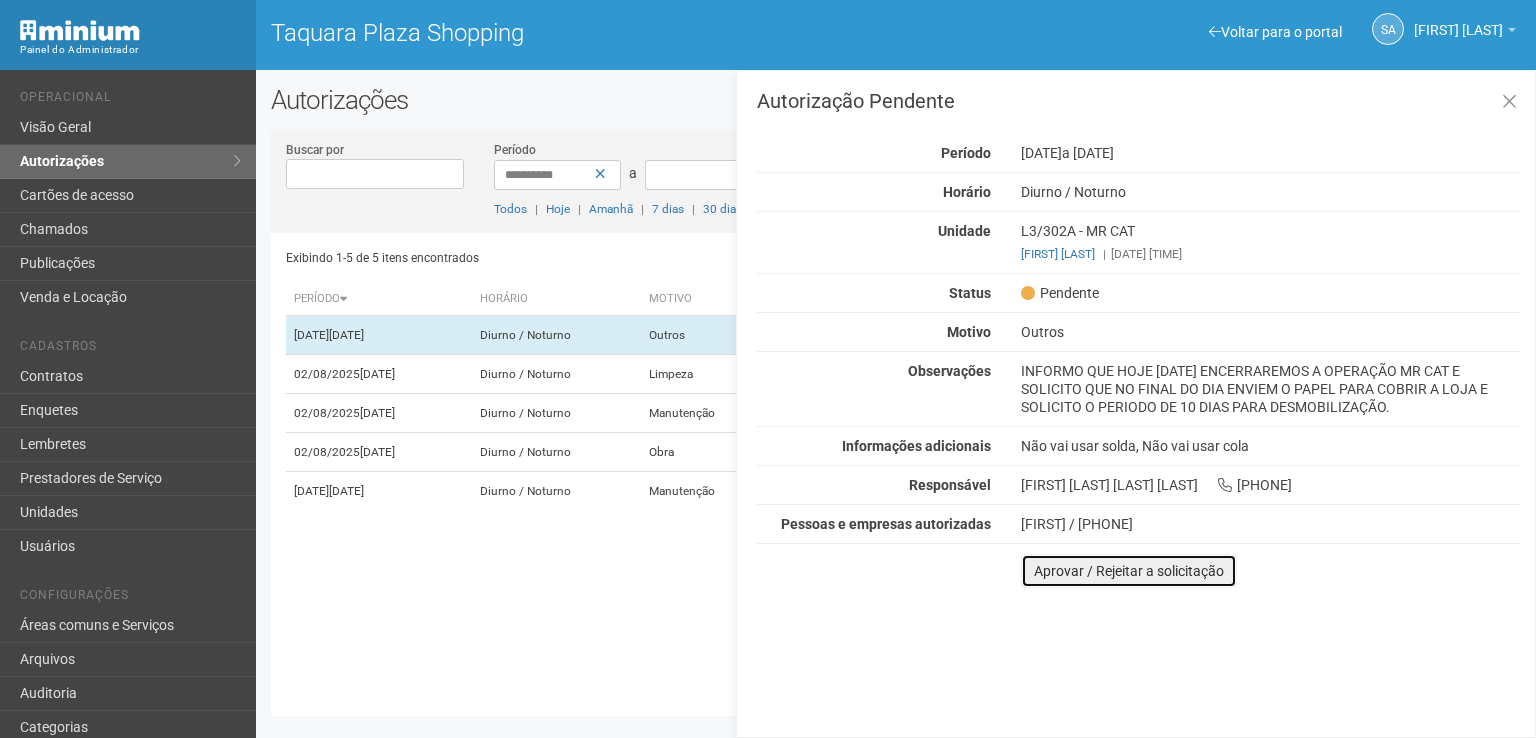 click on "Aprovar / Rejeitar a solicitação" at bounding box center (1129, 571) 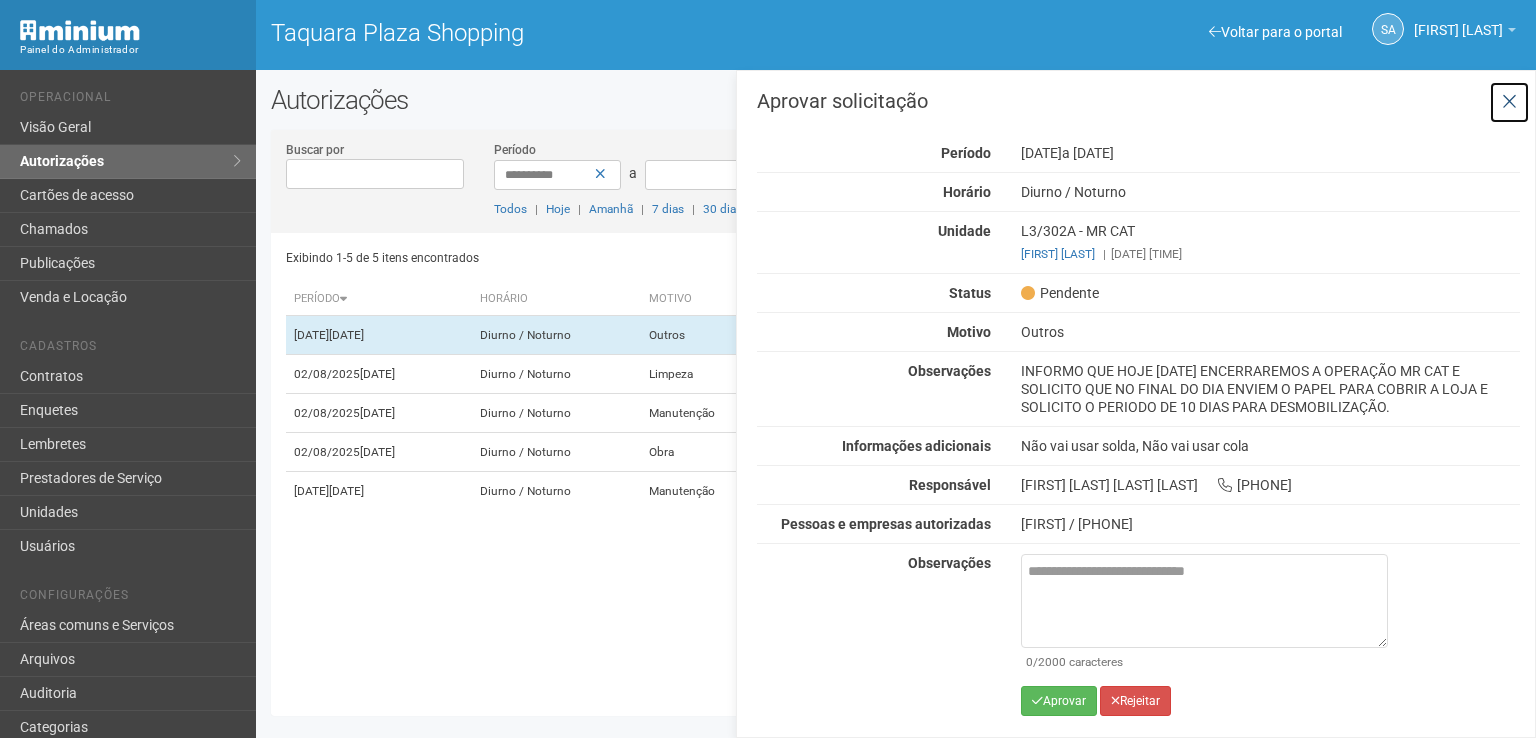 click at bounding box center [1509, 102] 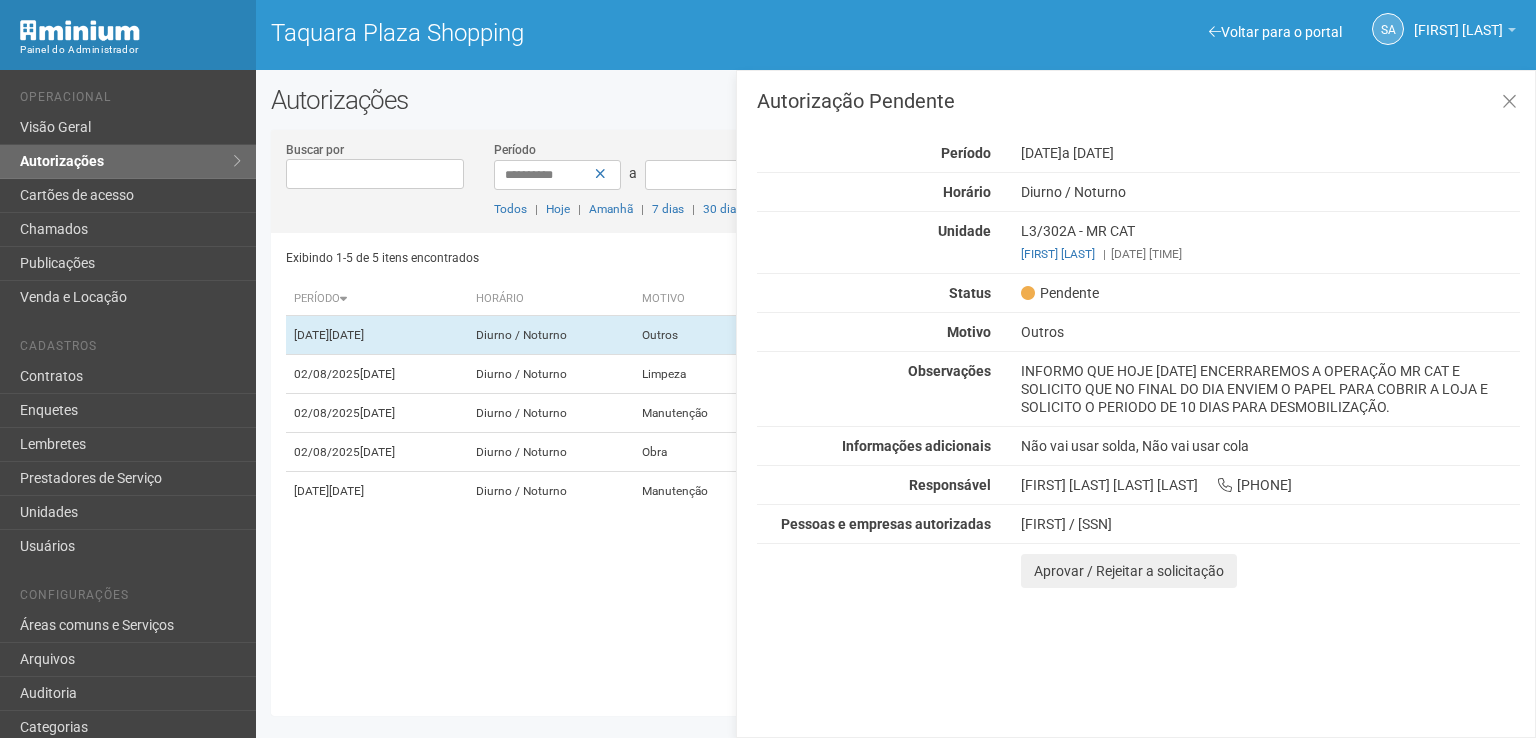 scroll, scrollTop: 0, scrollLeft: 0, axis: both 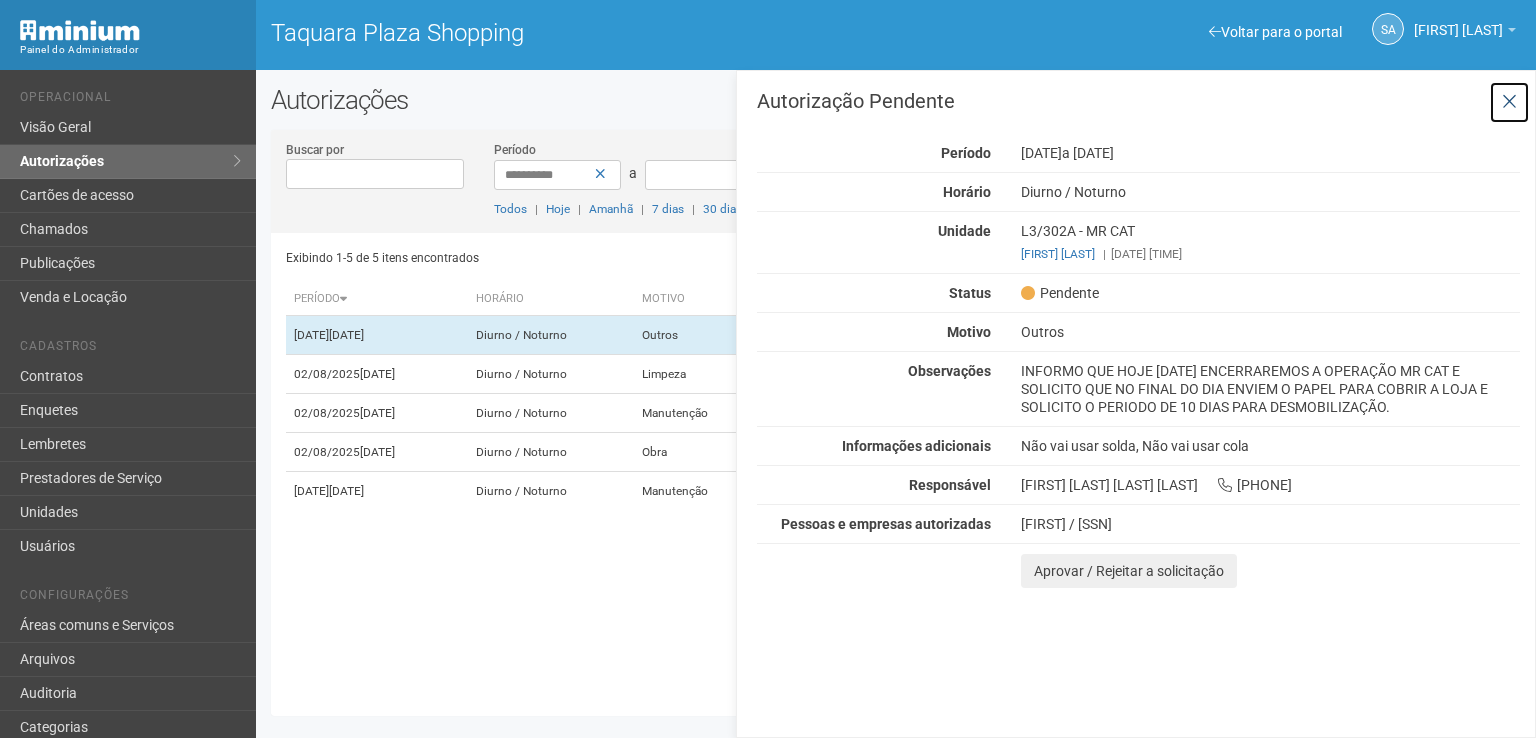 click at bounding box center [1509, 102] 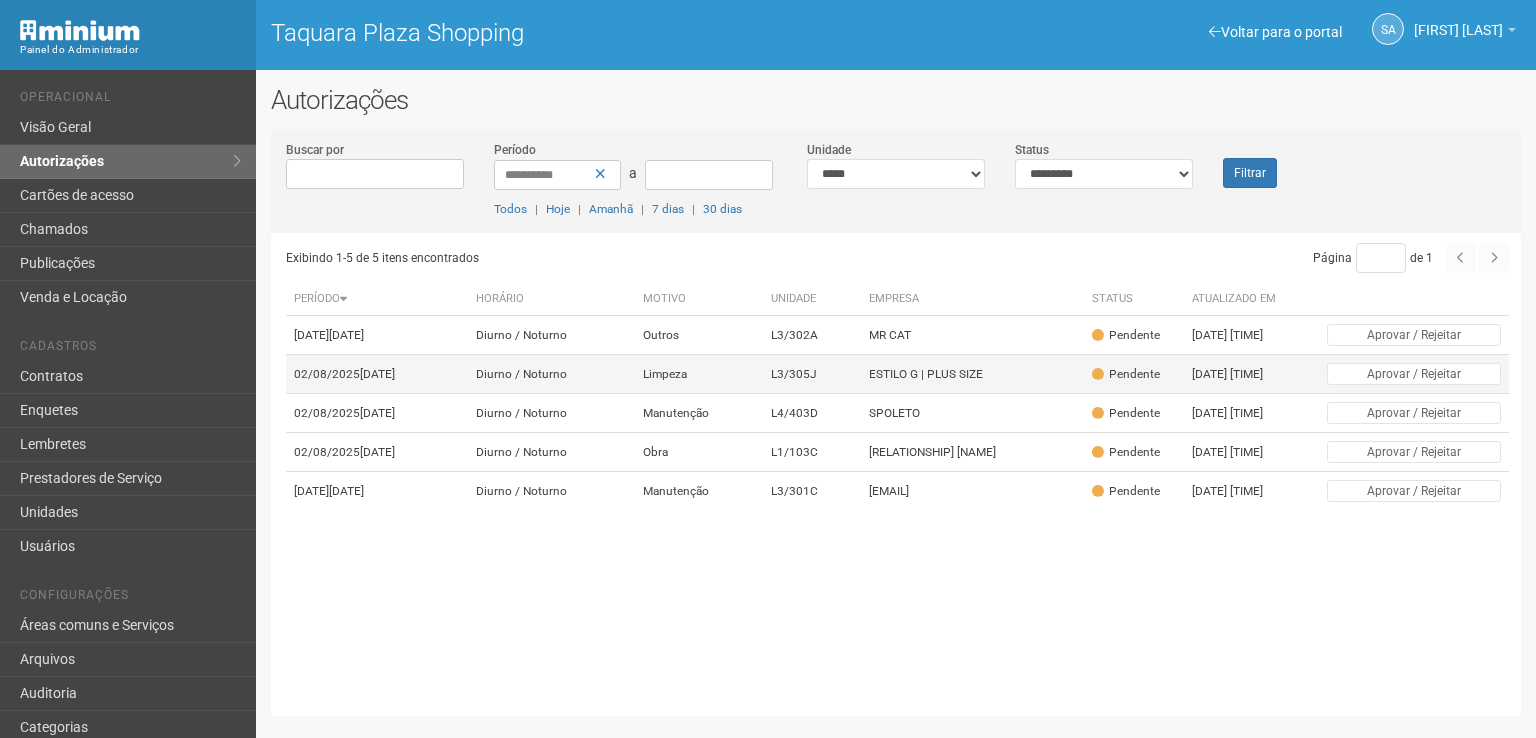 click on "ESTILO G | PLUS SIZE" at bounding box center (972, 374) 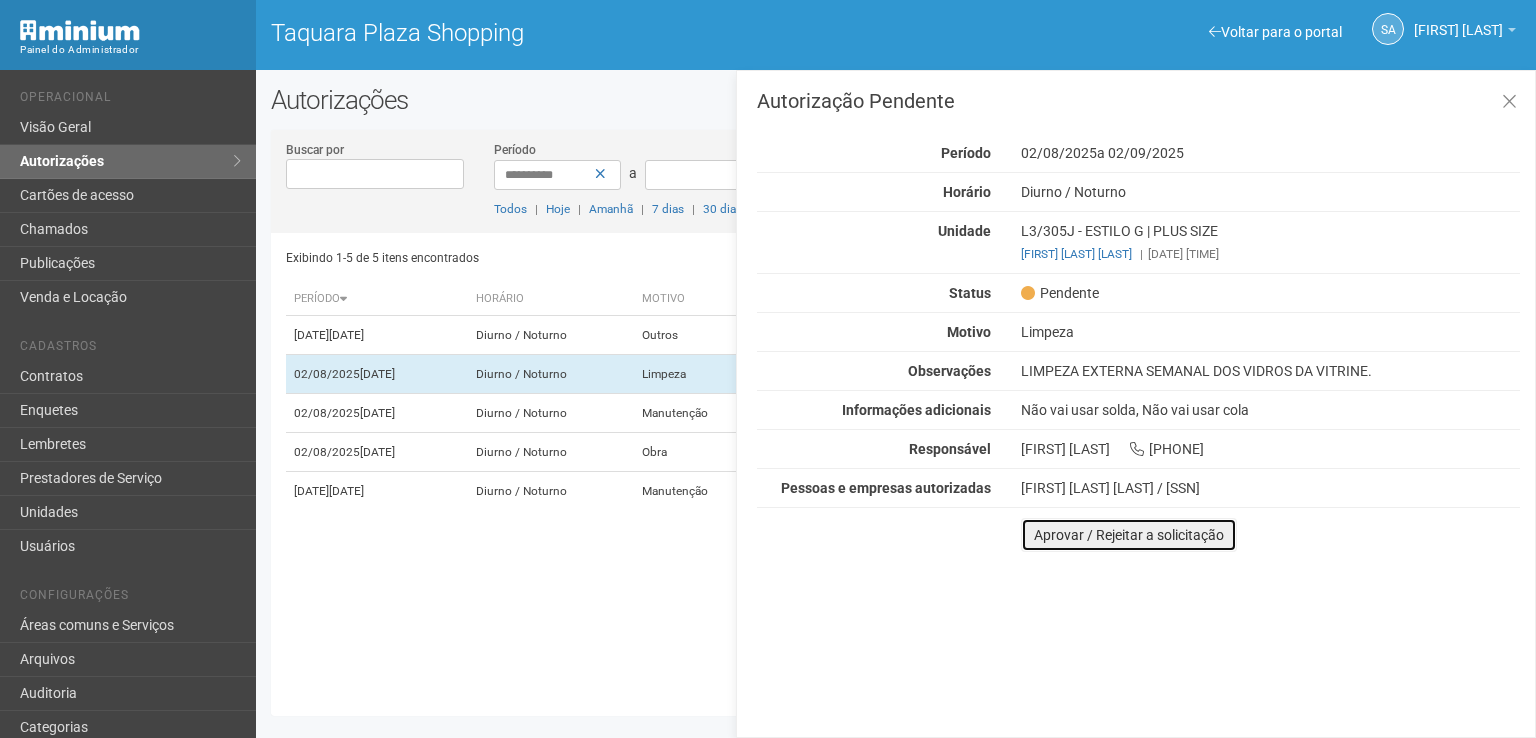 click on "Aprovar / Rejeitar a solicitação" at bounding box center (1129, 535) 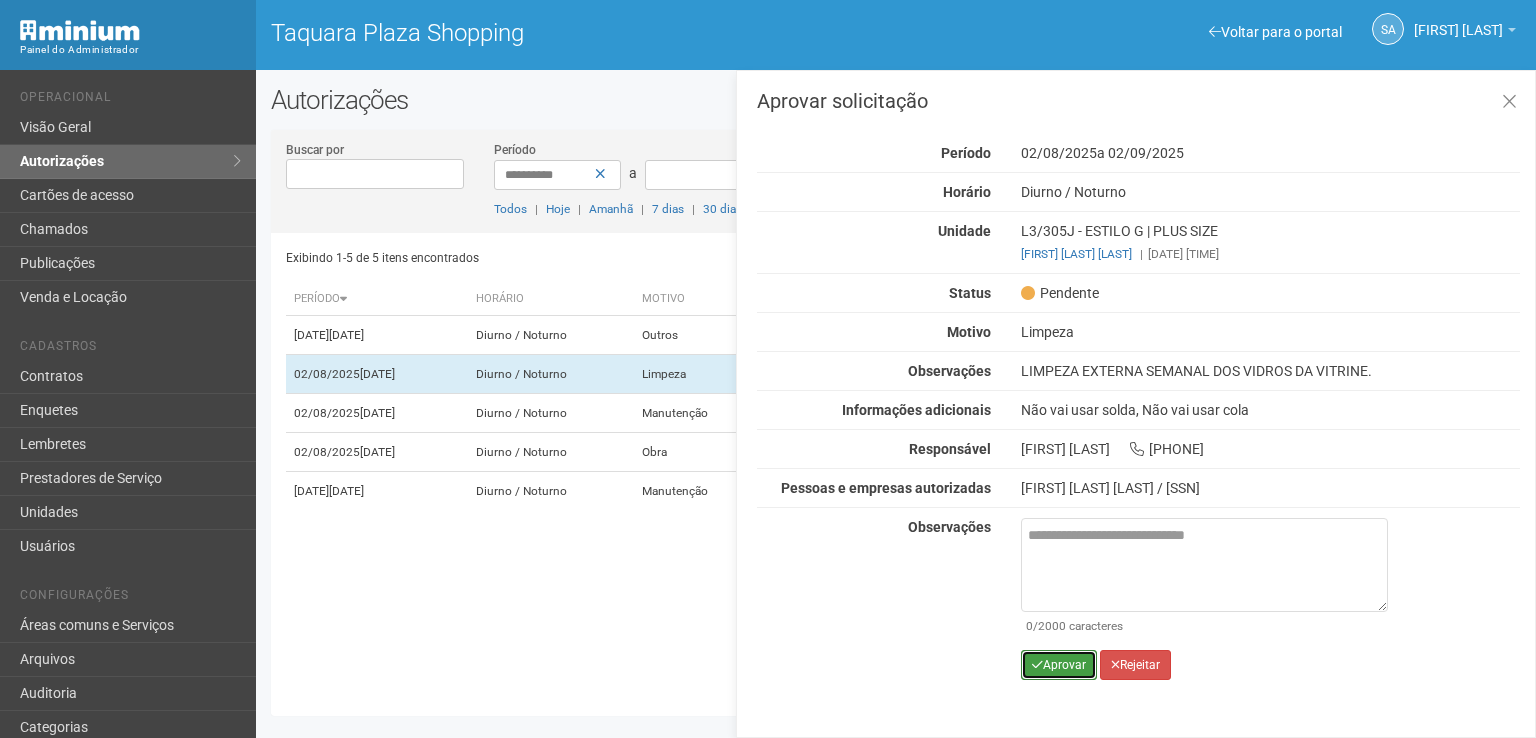 click on "Aprovar" at bounding box center (1059, 665) 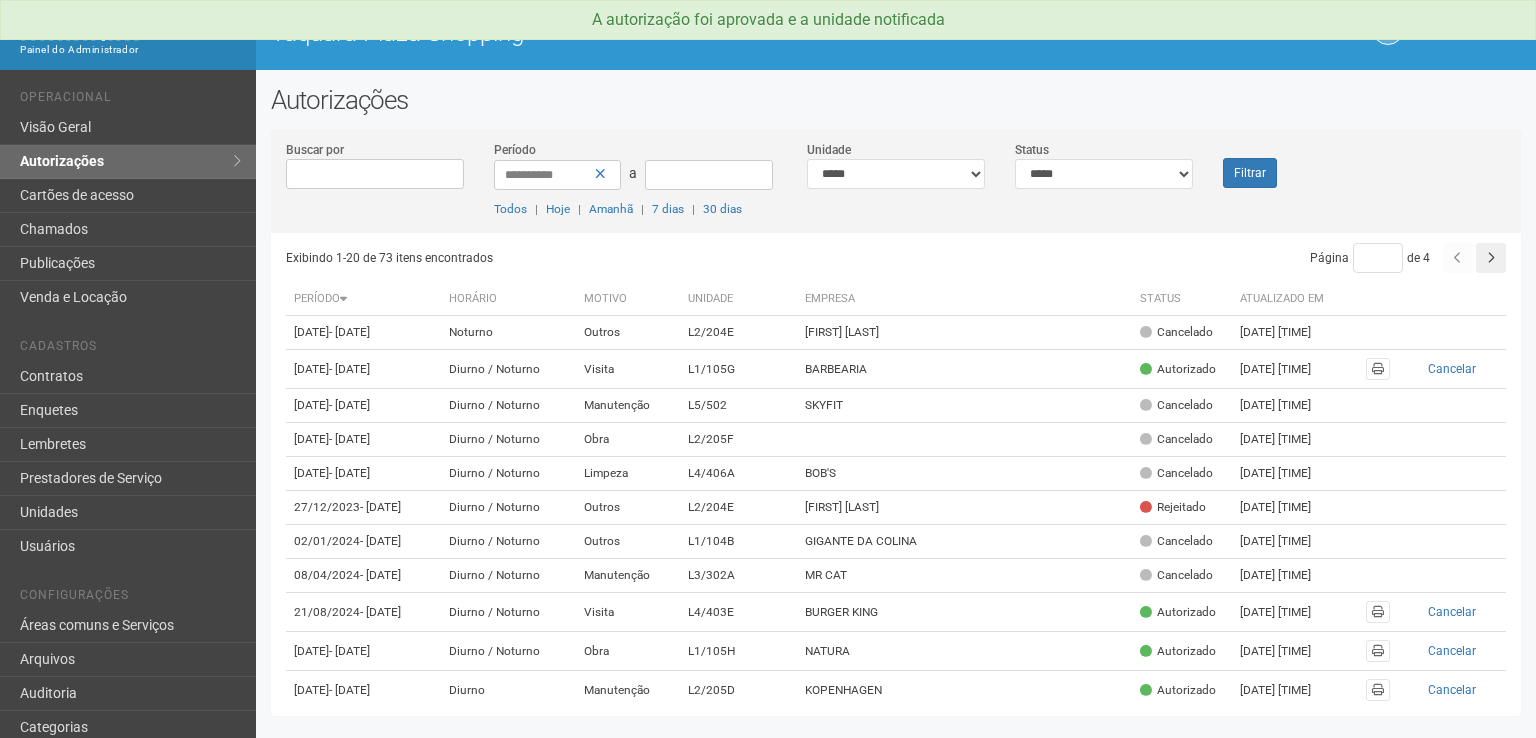 scroll, scrollTop: 0, scrollLeft: 0, axis: both 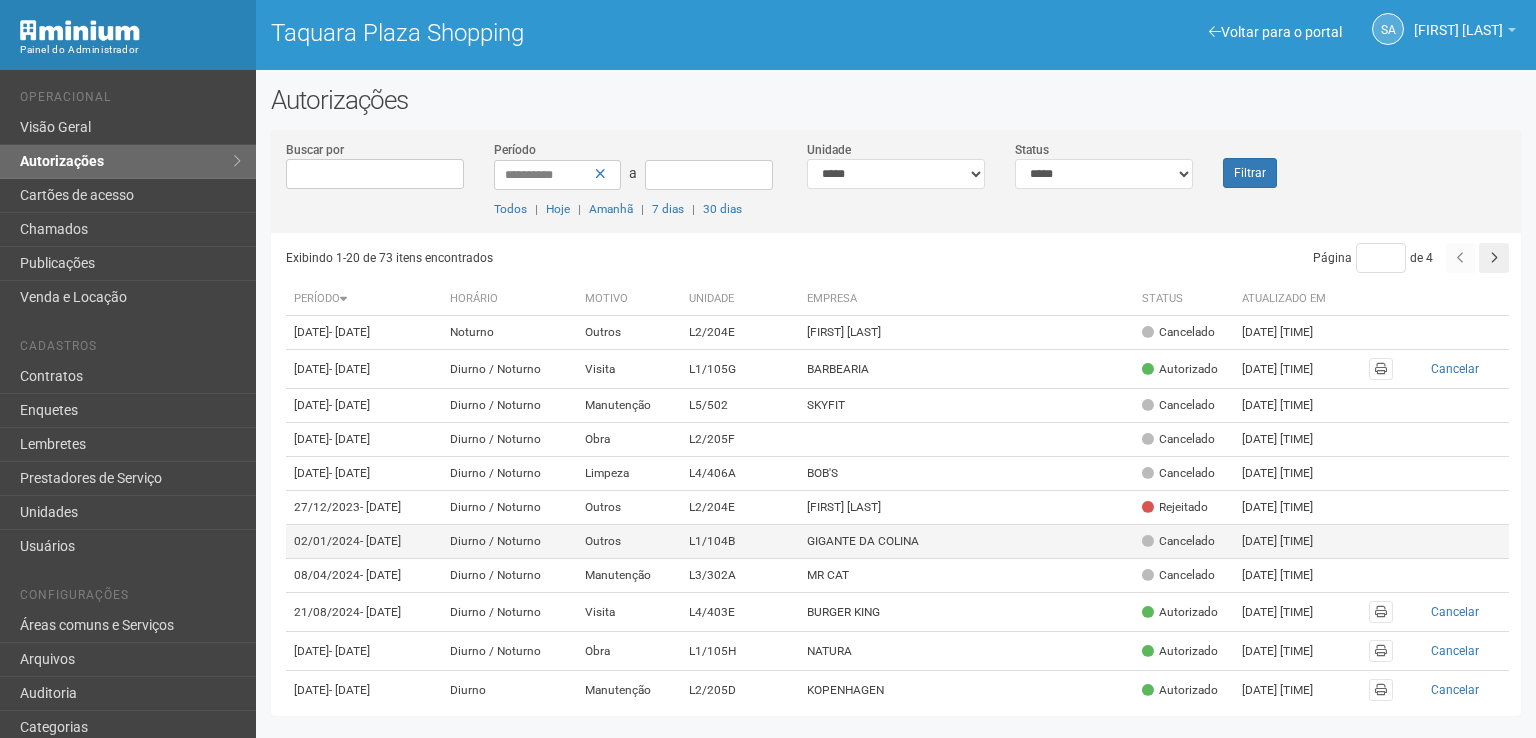 click on "GIGANTE DA COLINA" at bounding box center (967, 542) 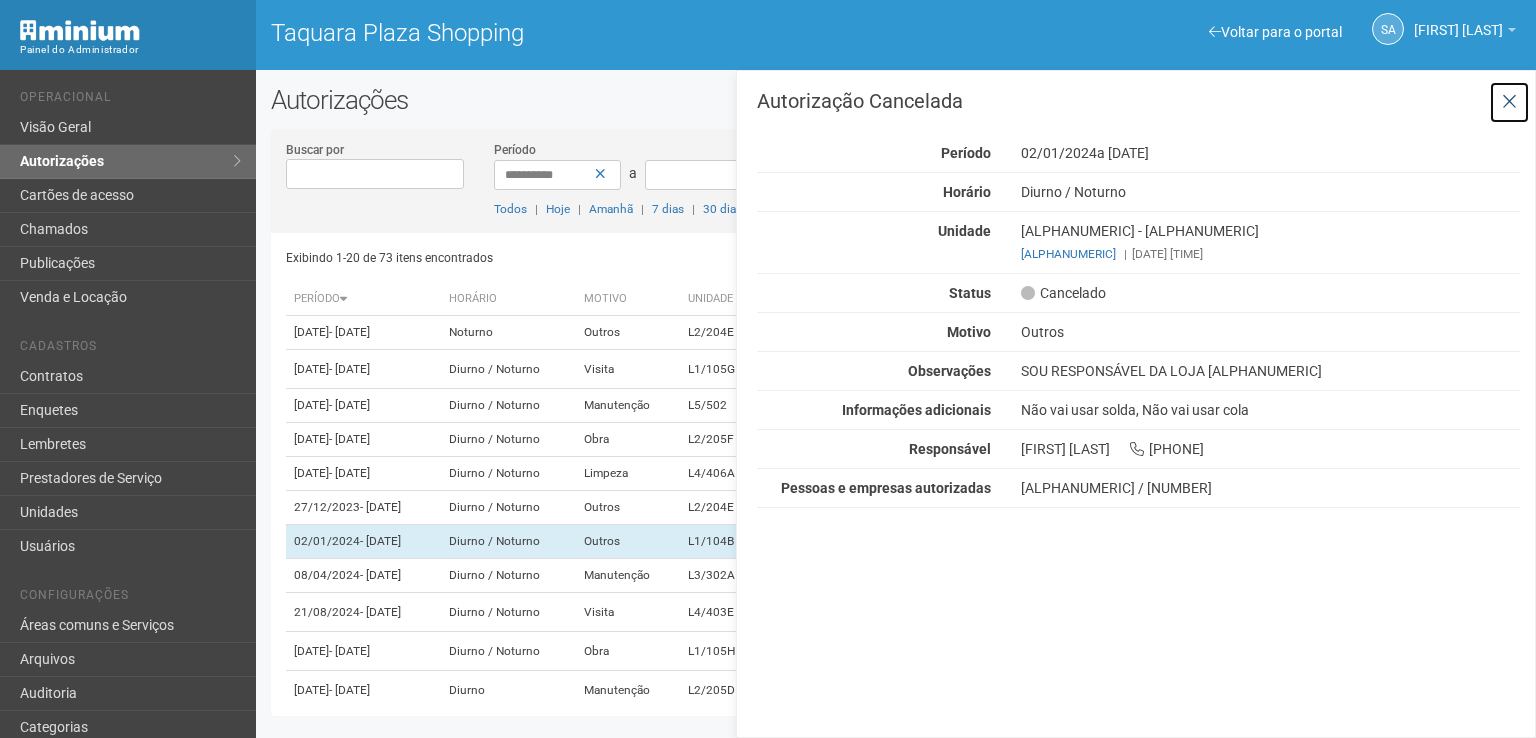 click at bounding box center (1509, 102) 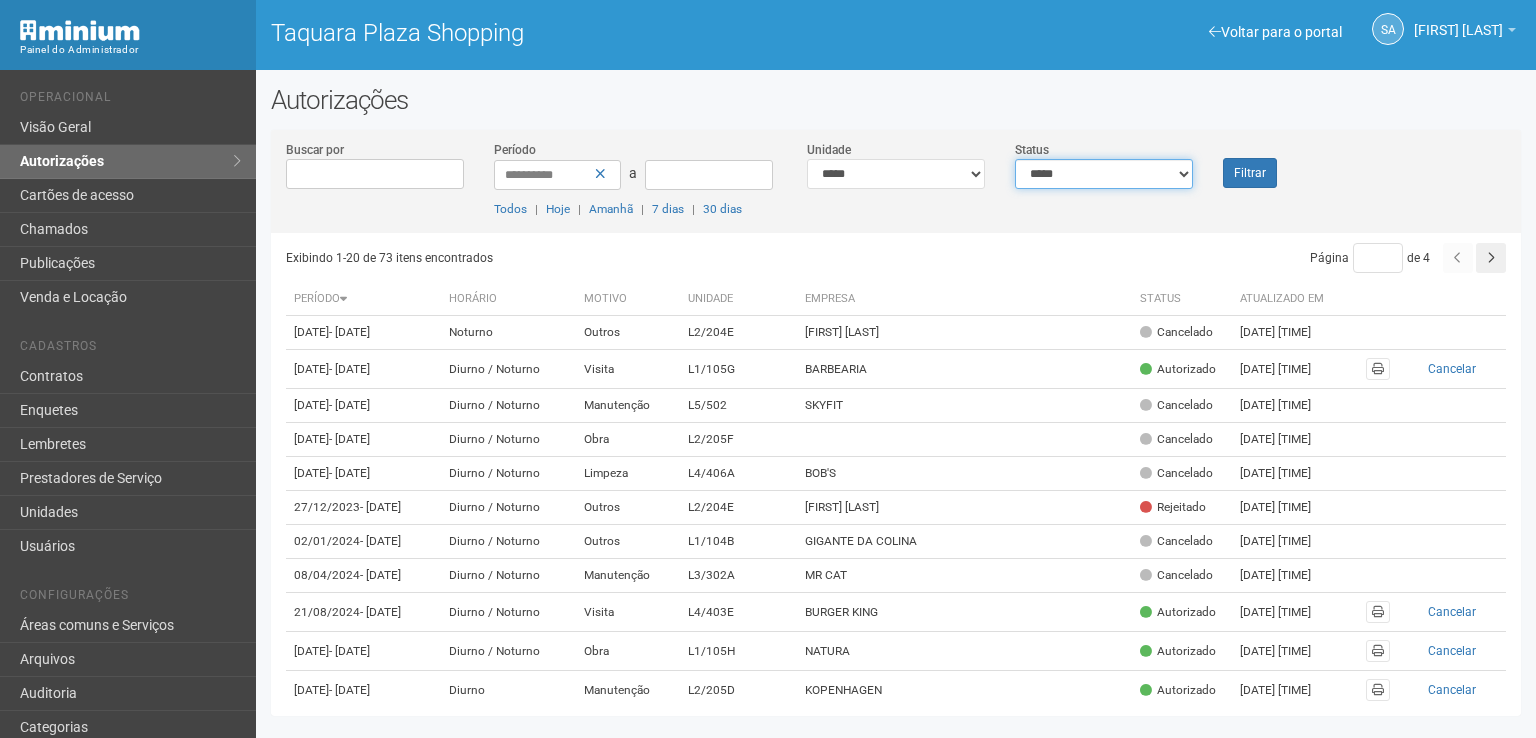 click on "**********" at bounding box center [1104, 174] 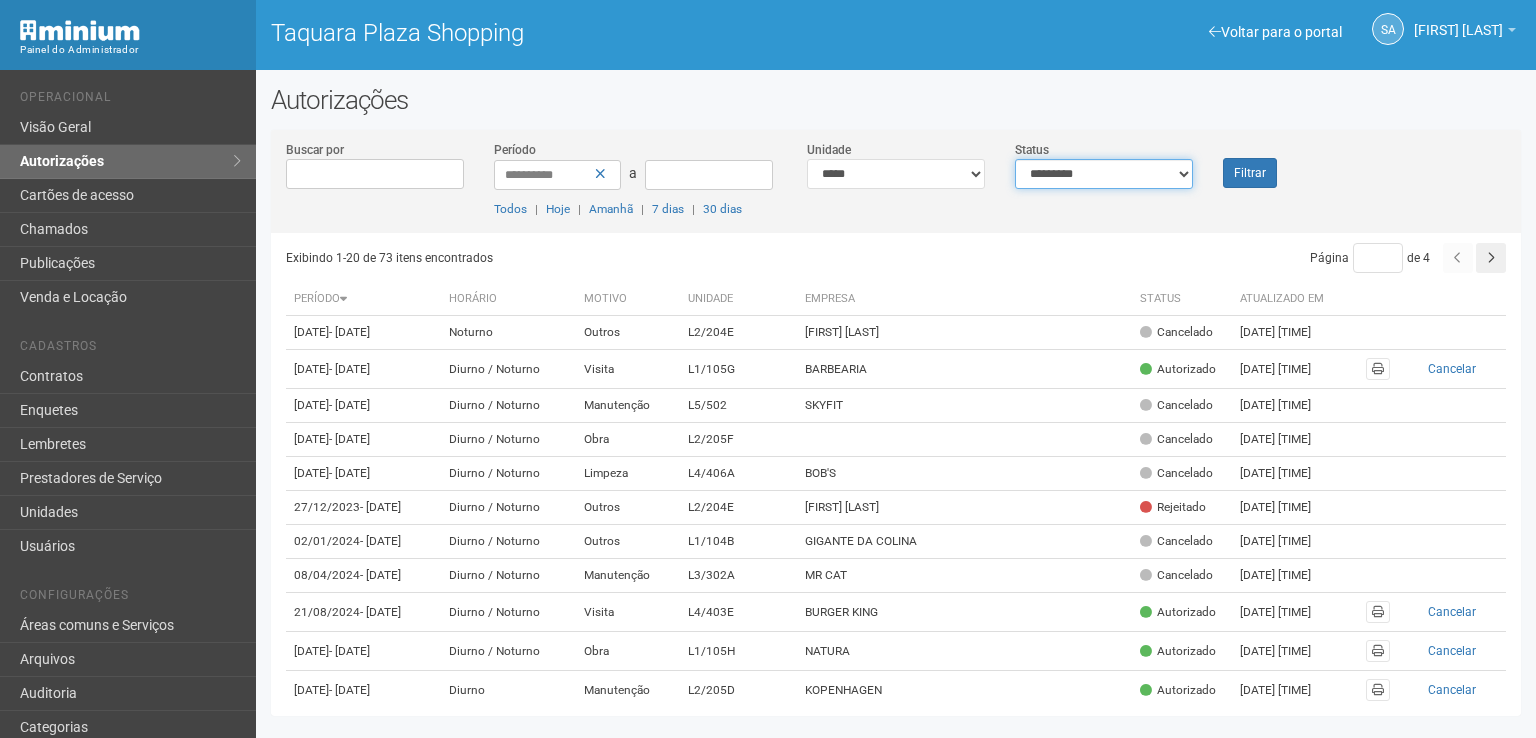 click on "**********" at bounding box center (1104, 174) 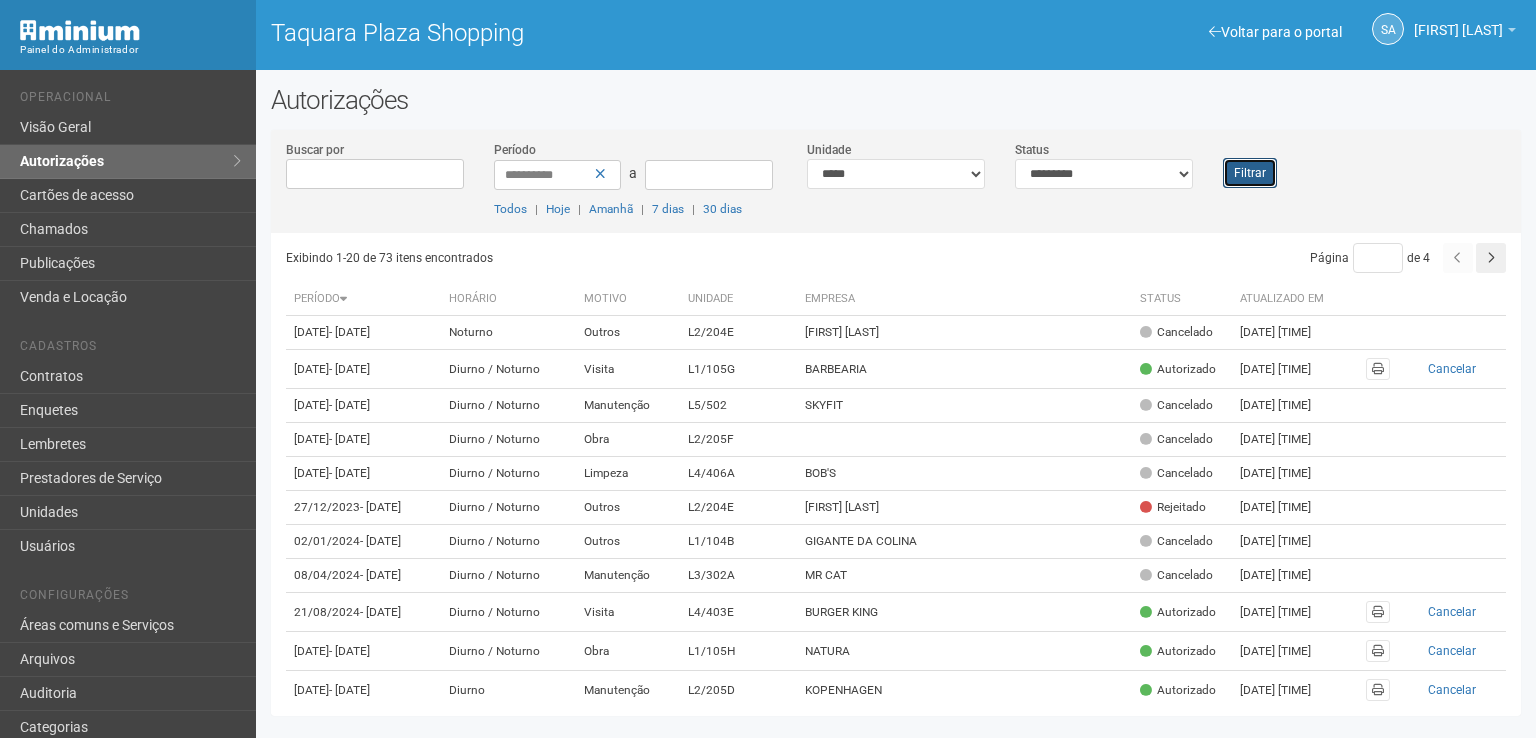 click on "Filtrar" at bounding box center (1250, 173) 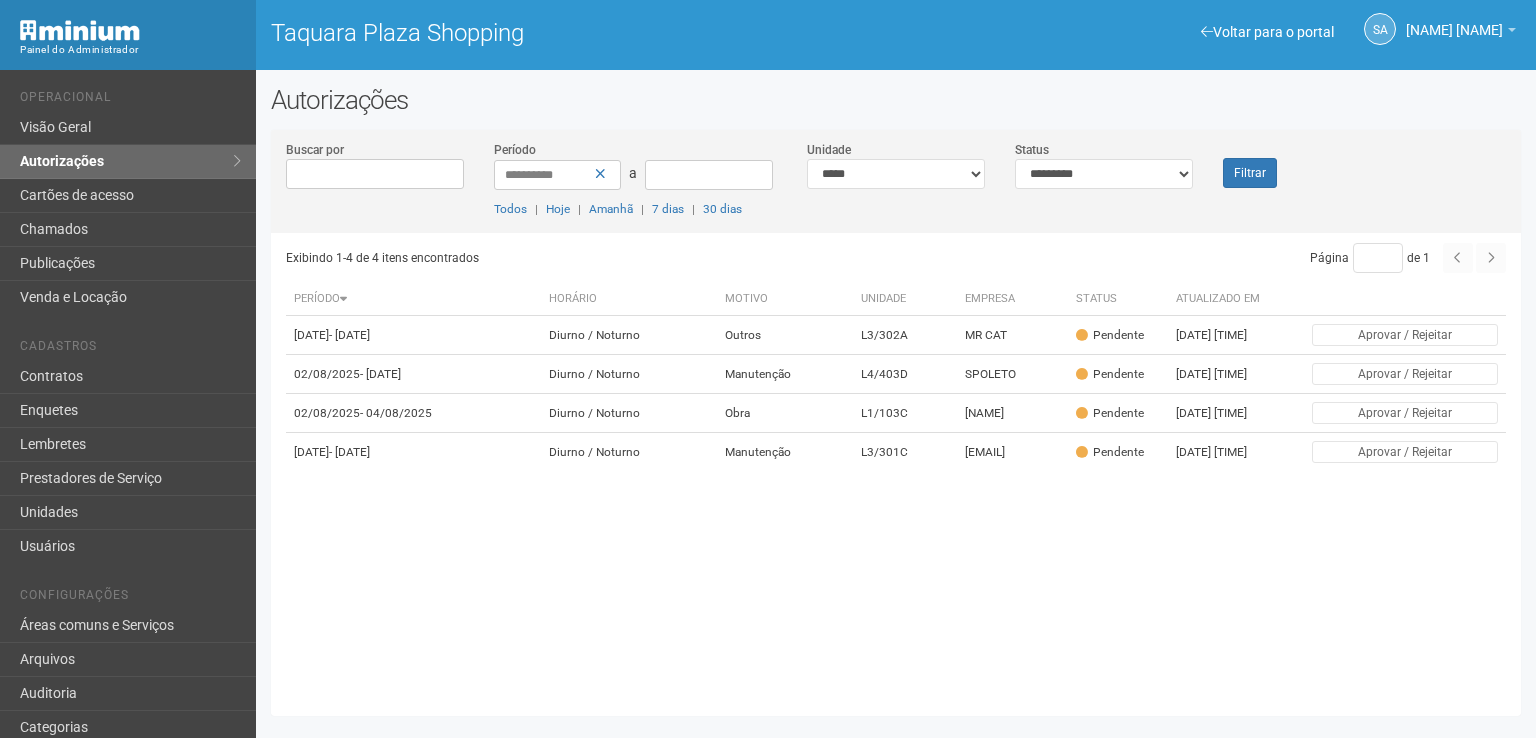 scroll, scrollTop: 0, scrollLeft: 0, axis: both 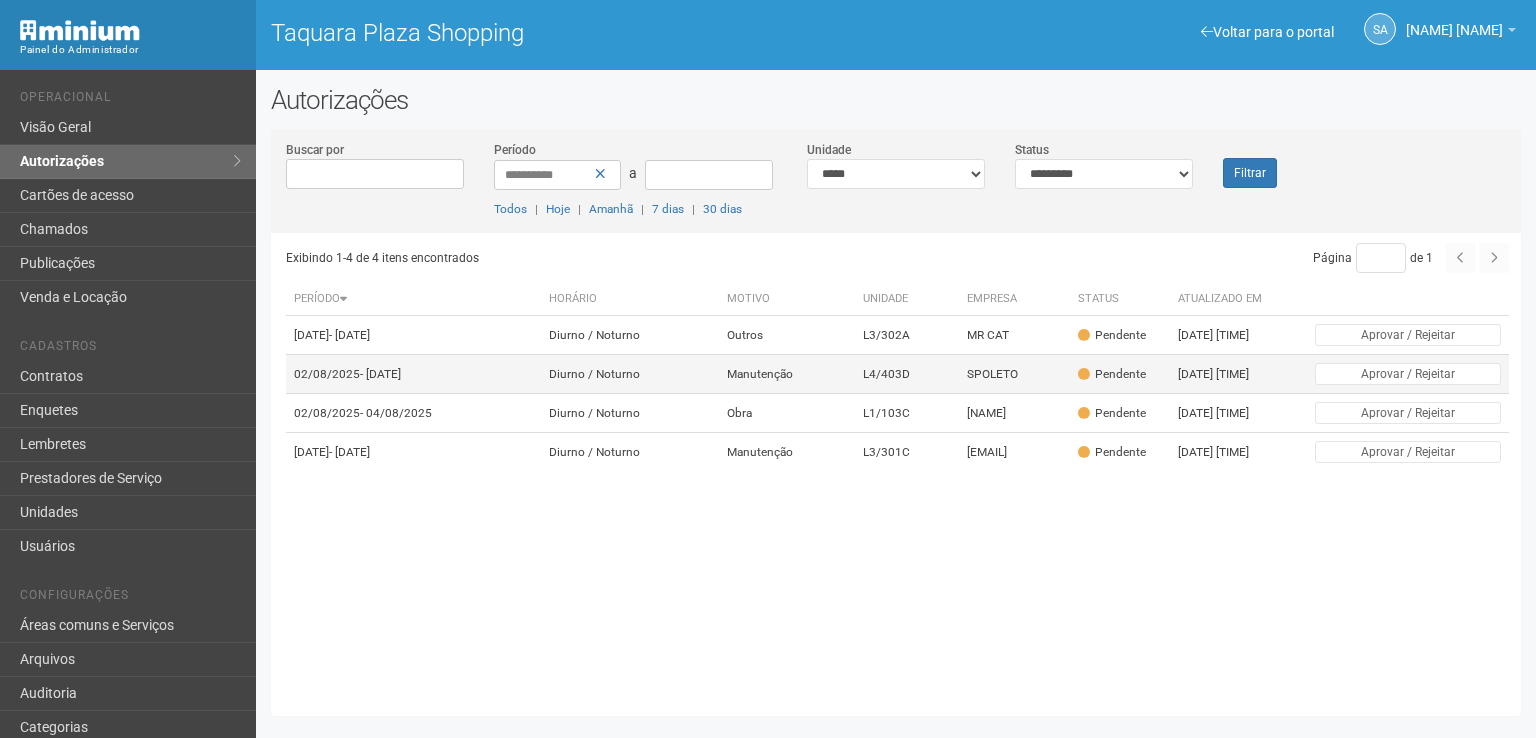 click on "SPOLETO" at bounding box center [1014, 374] 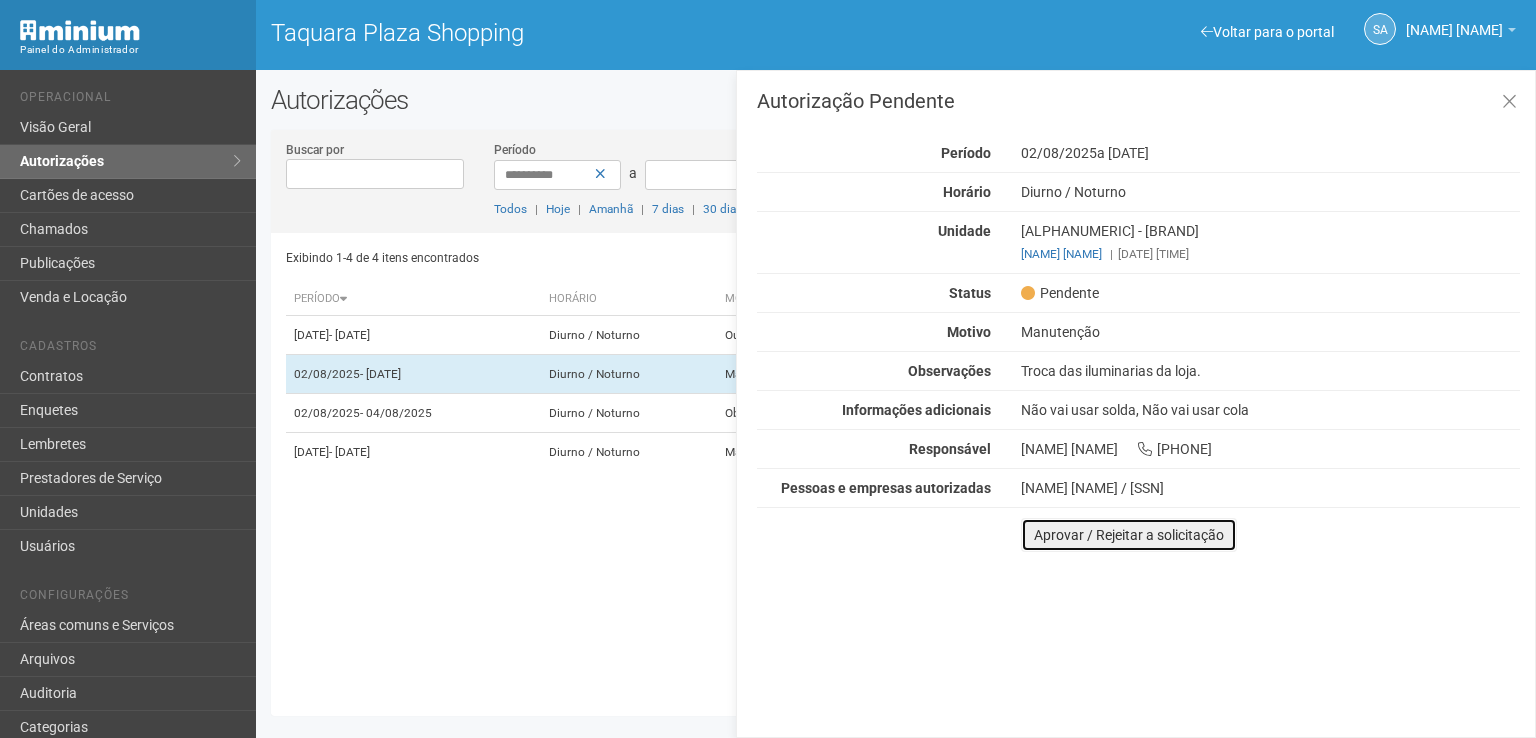 click on "Aprovar / Rejeitar a solicitação" at bounding box center (1129, 535) 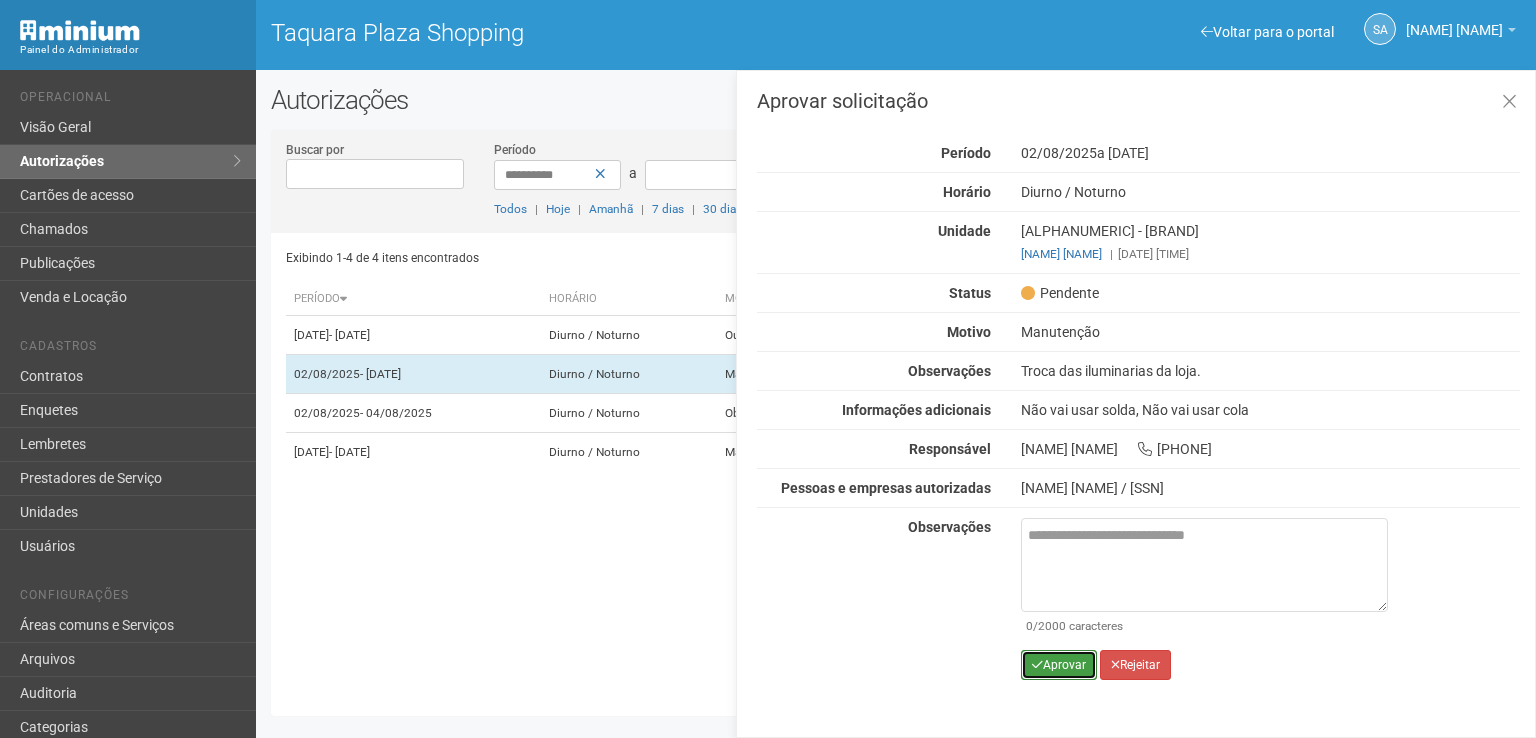 click on "Aprovar" at bounding box center [1059, 665] 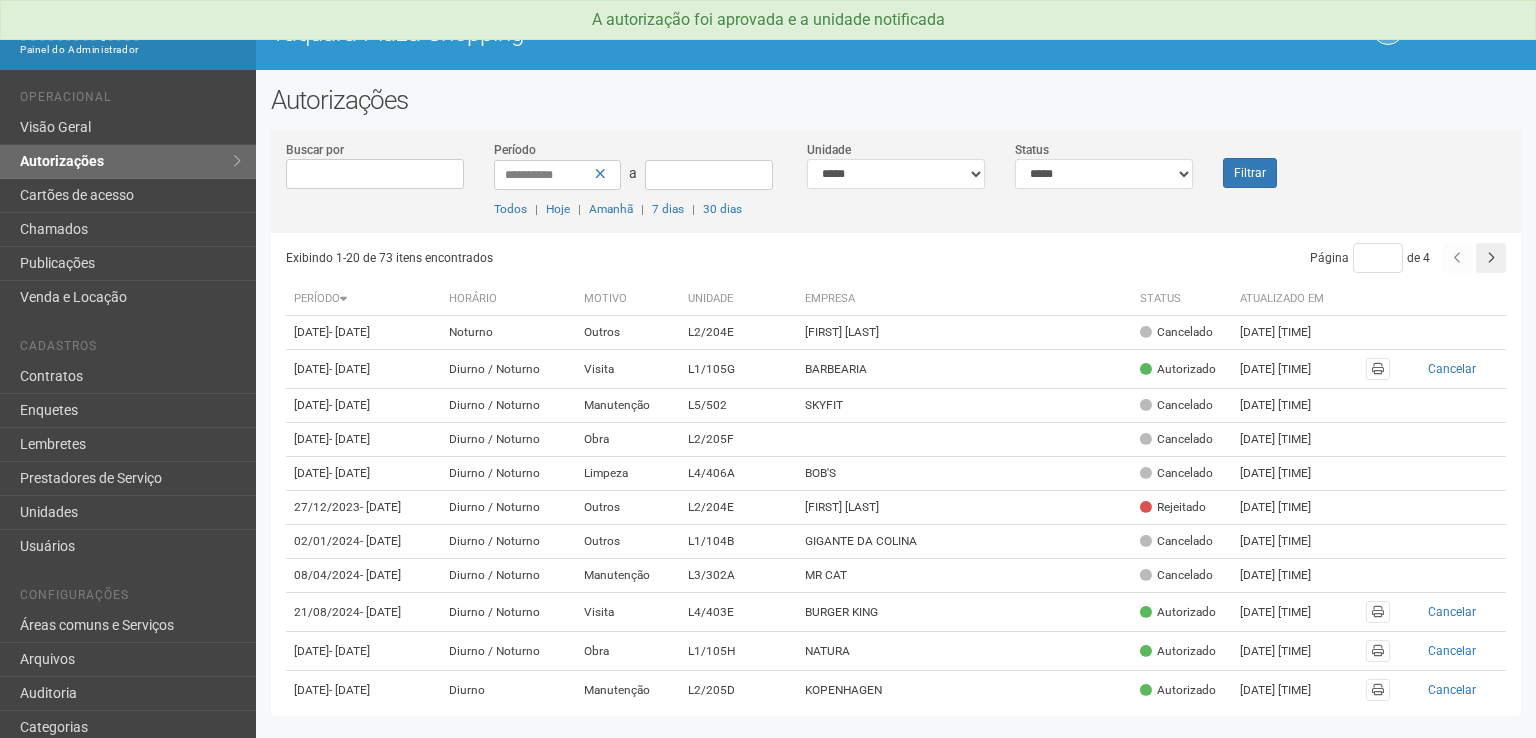 scroll, scrollTop: 0, scrollLeft: 0, axis: both 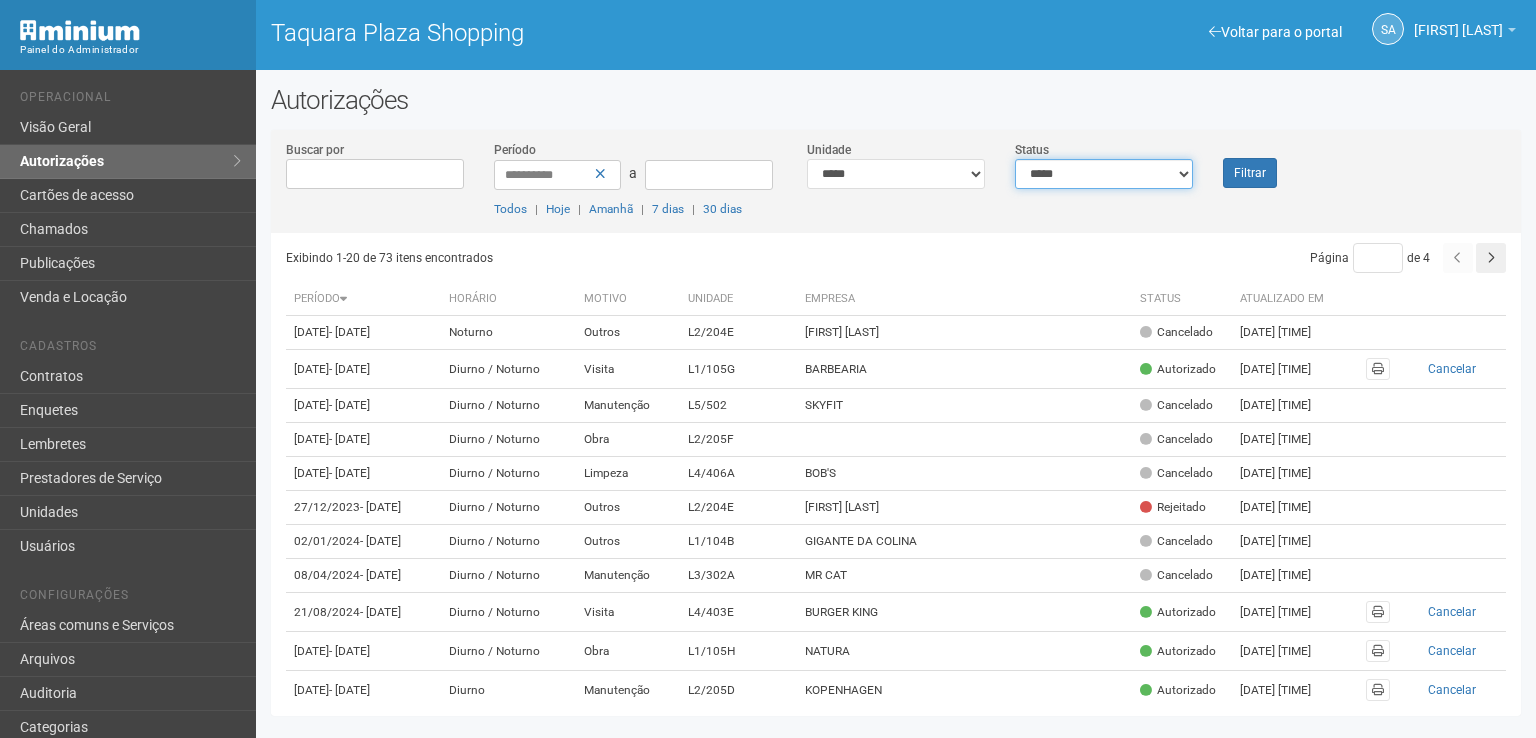 click on "**********" at bounding box center (1104, 174) 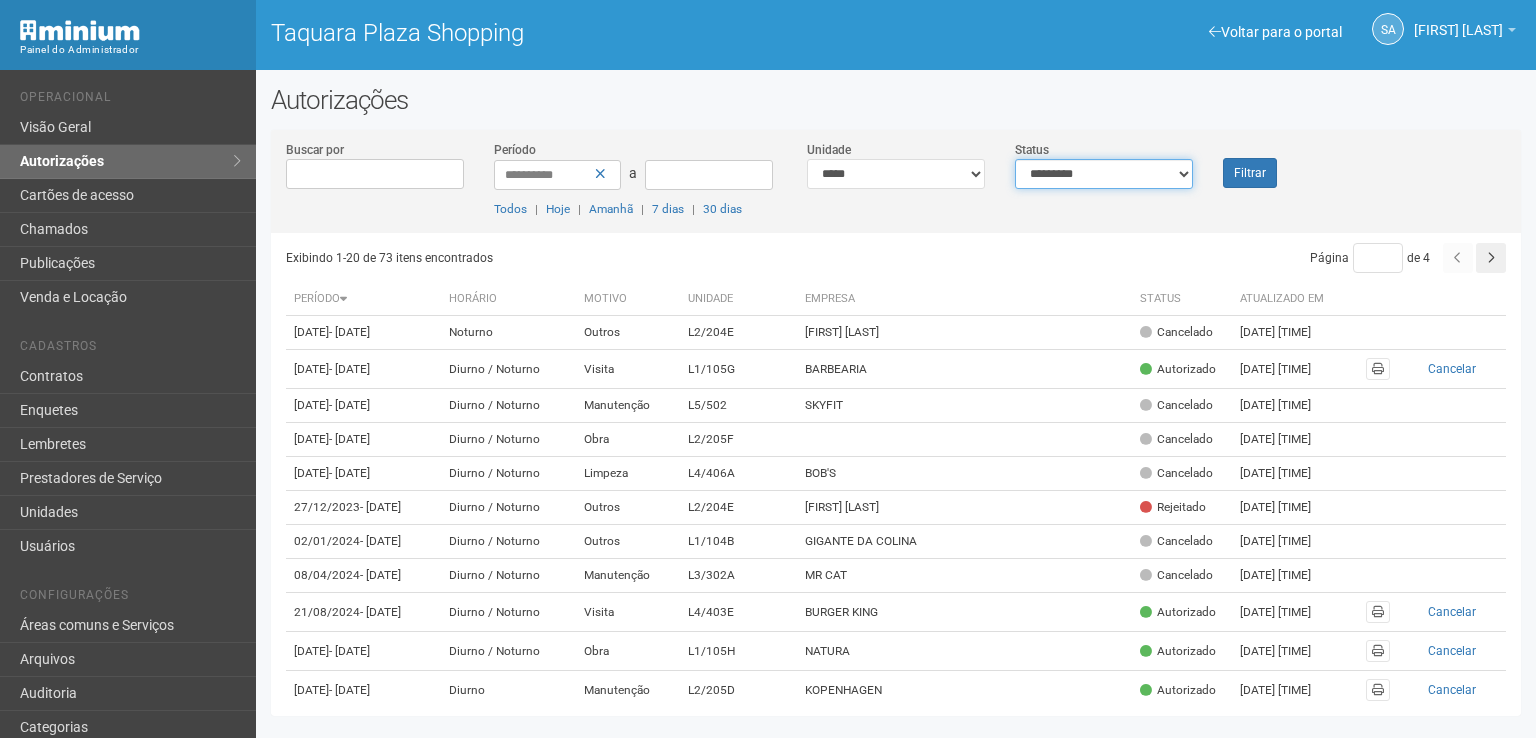 click on "**********" at bounding box center [1104, 174] 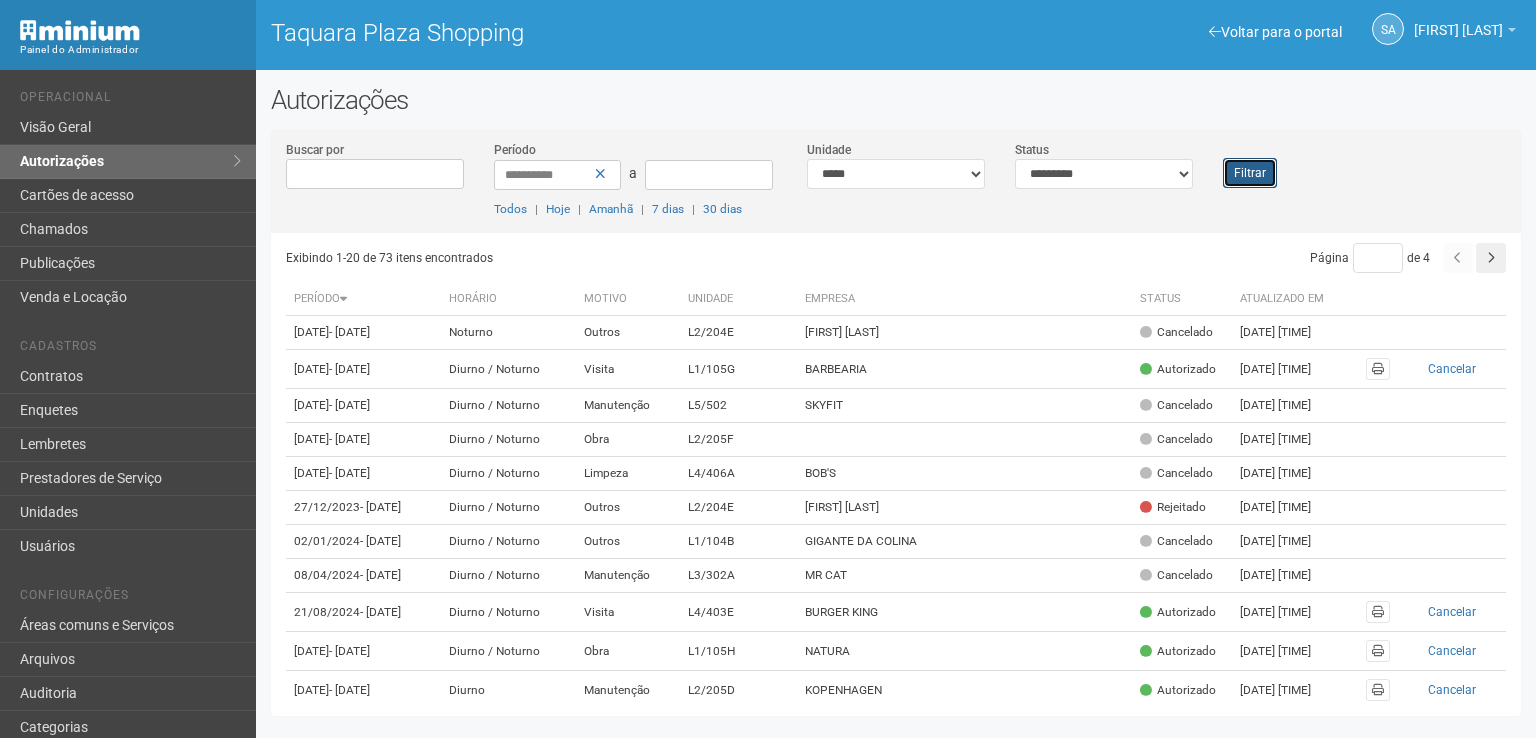 click on "Filtrar" at bounding box center (1250, 173) 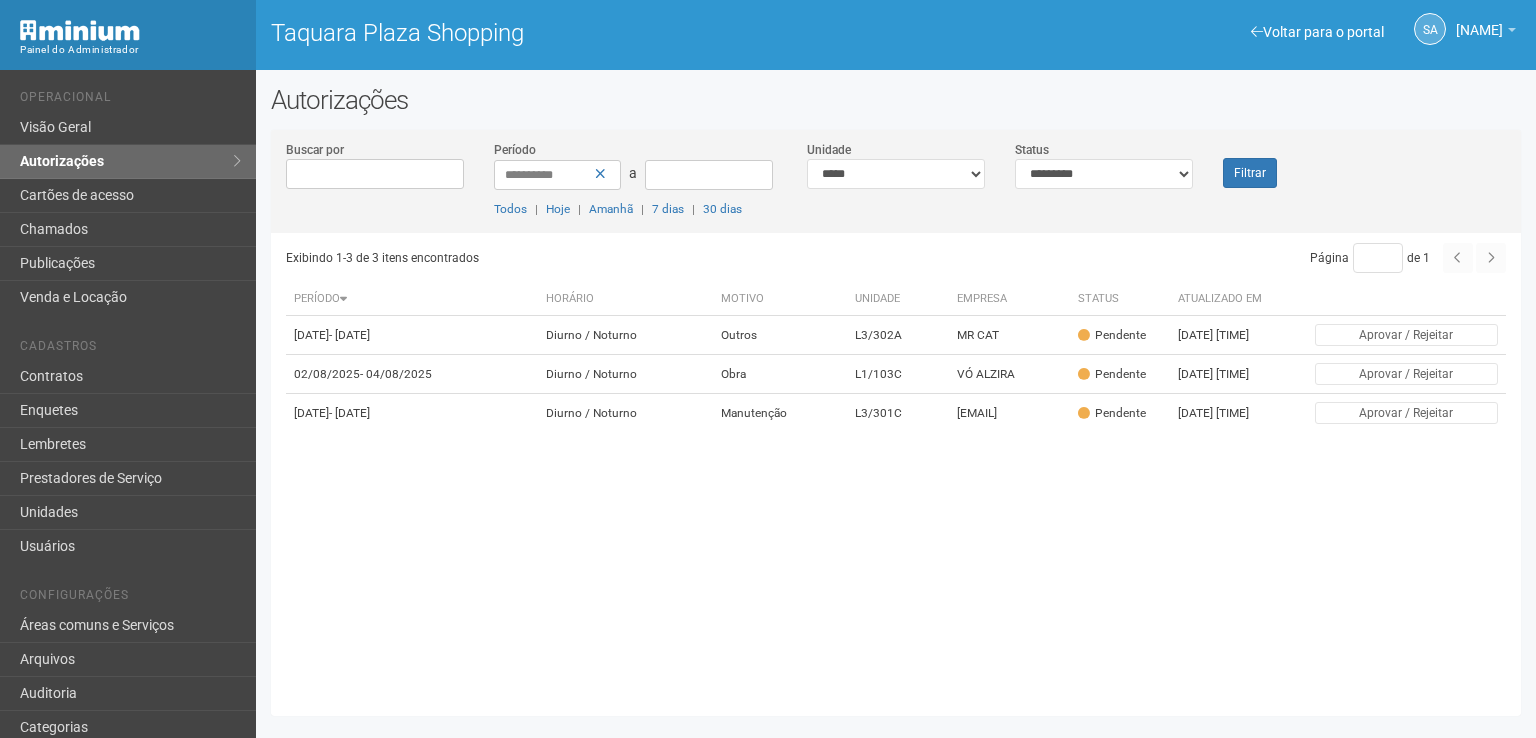 scroll, scrollTop: 0, scrollLeft: 0, axis: both 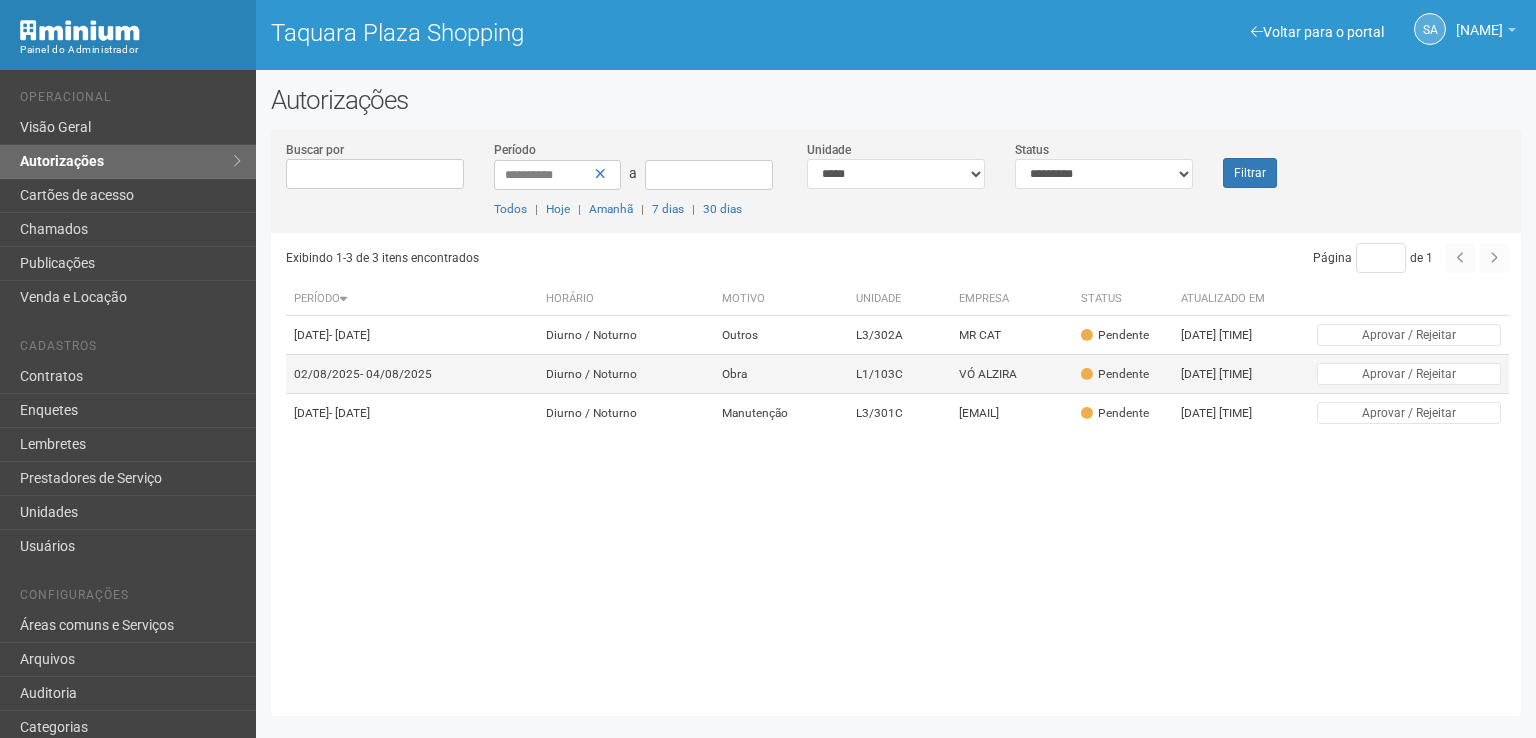 click on "VÓ ALZIRA" at bounding box center [1011, 374] 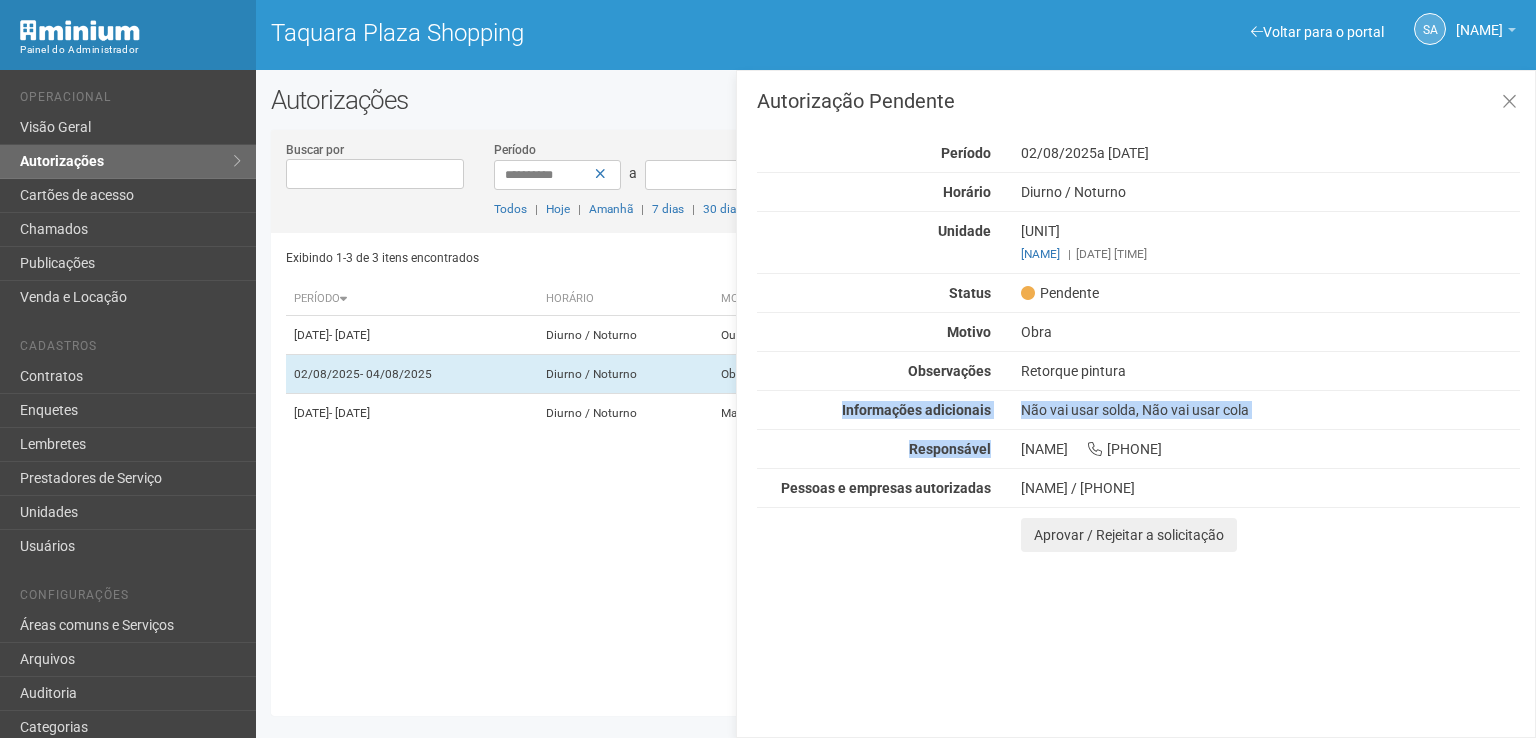drag, startPoint x: 900, startPoint y: 386, endPoint x: 1003, endPoint y: 445, distance: 118.70131 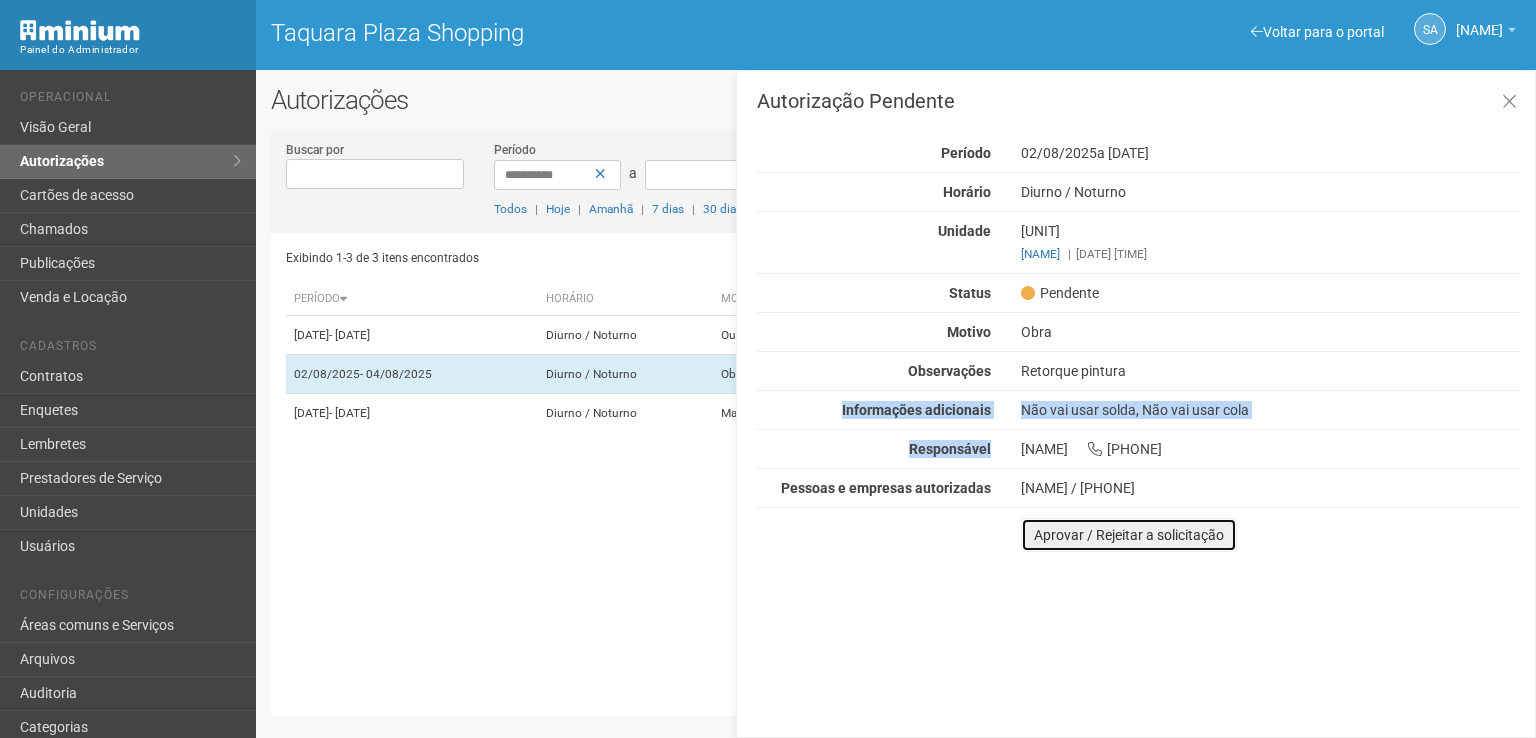 click on "Aprovar / Rejeitar a solicitação" at bounding box center [1129, 535] 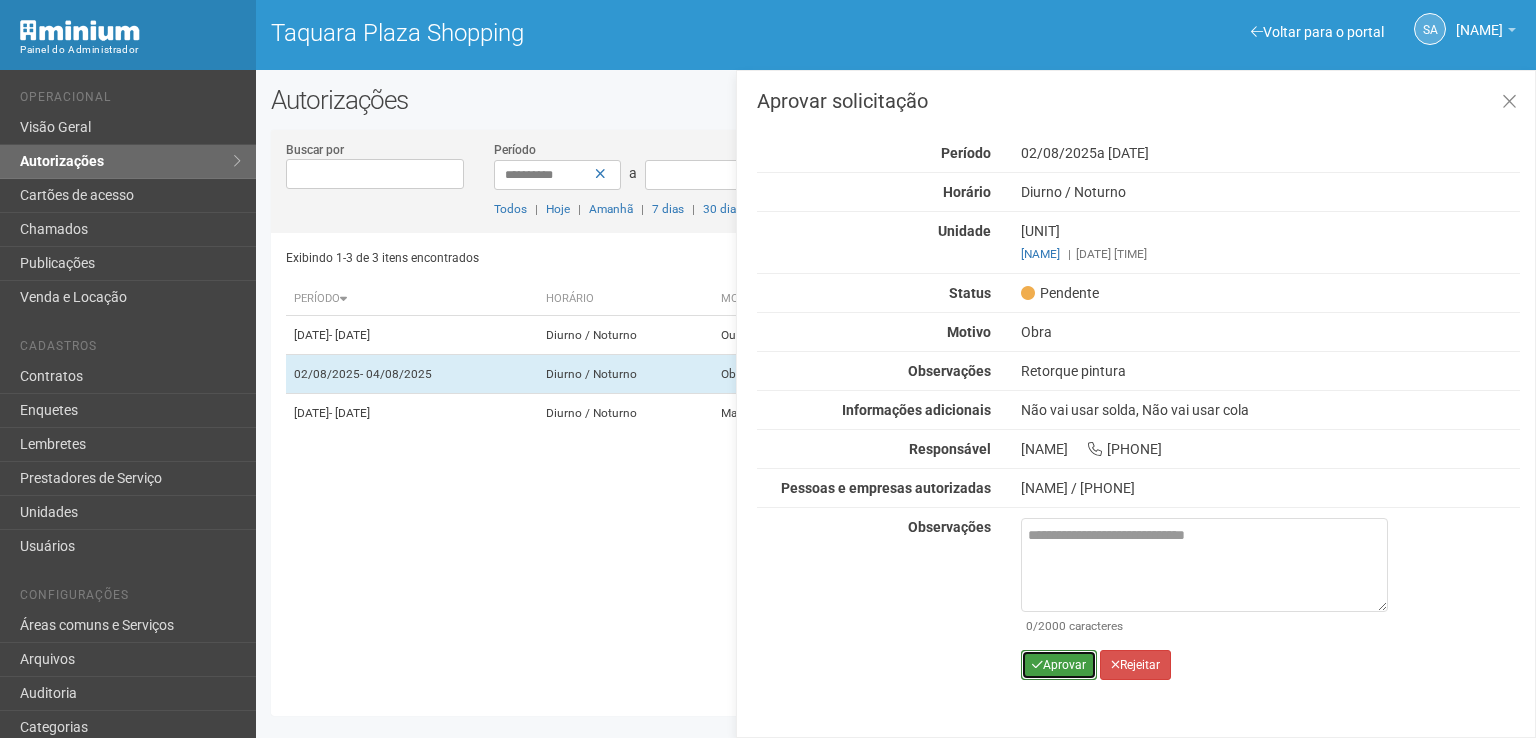 click on "Aprovar" at bounding box center [1059, 665] 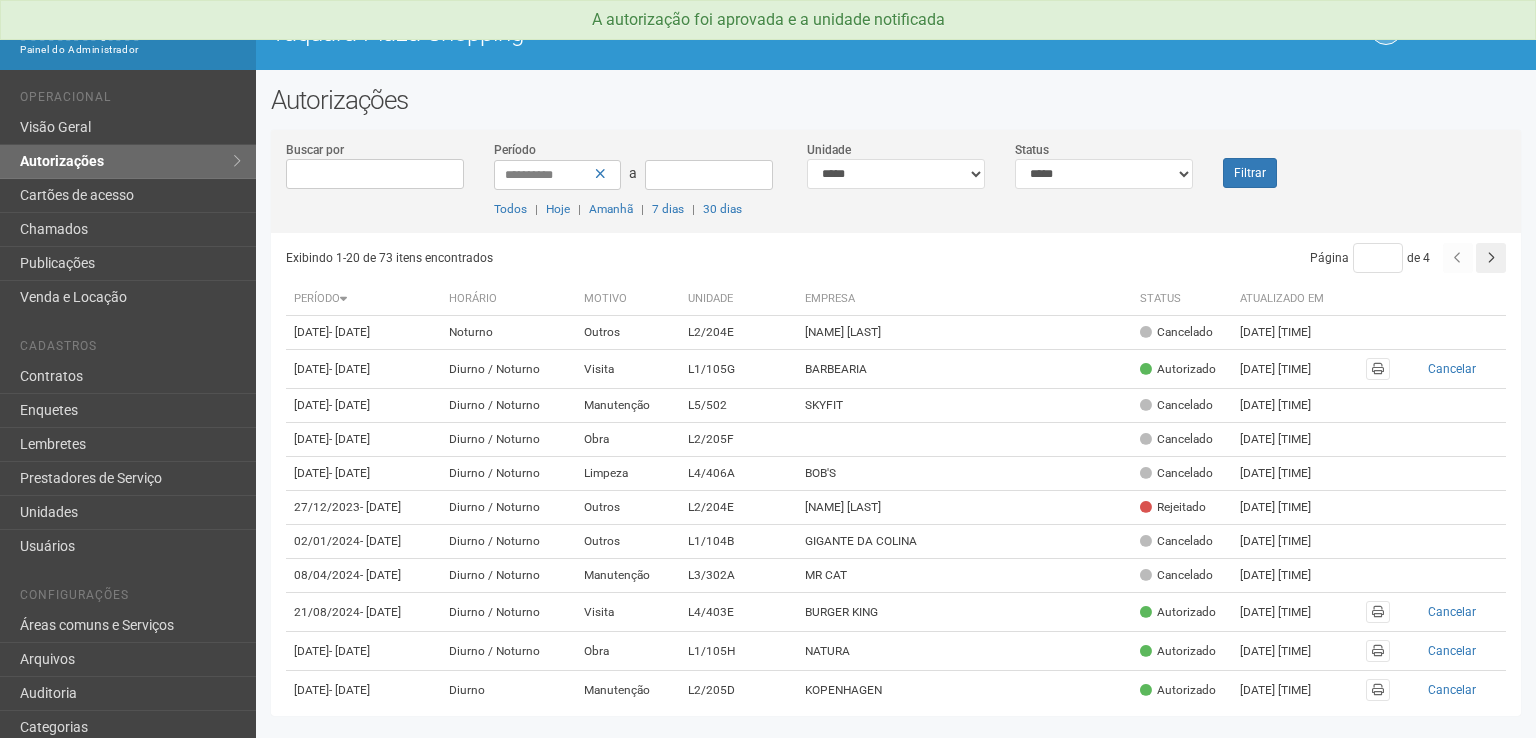 scroll, scrollTop: 0, scrollLeft: 0, axis: both 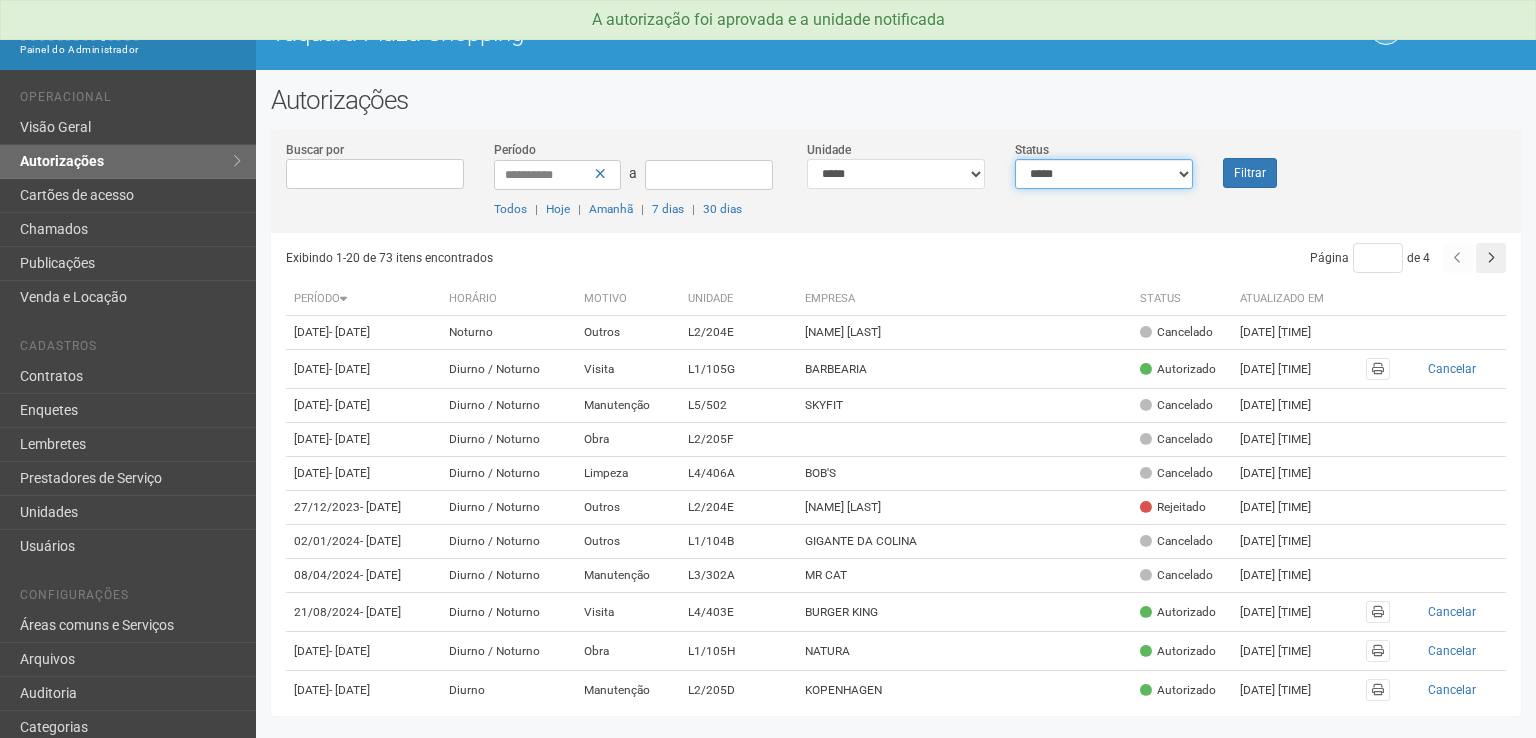click on "**********" at bounding box center (1104, 174) 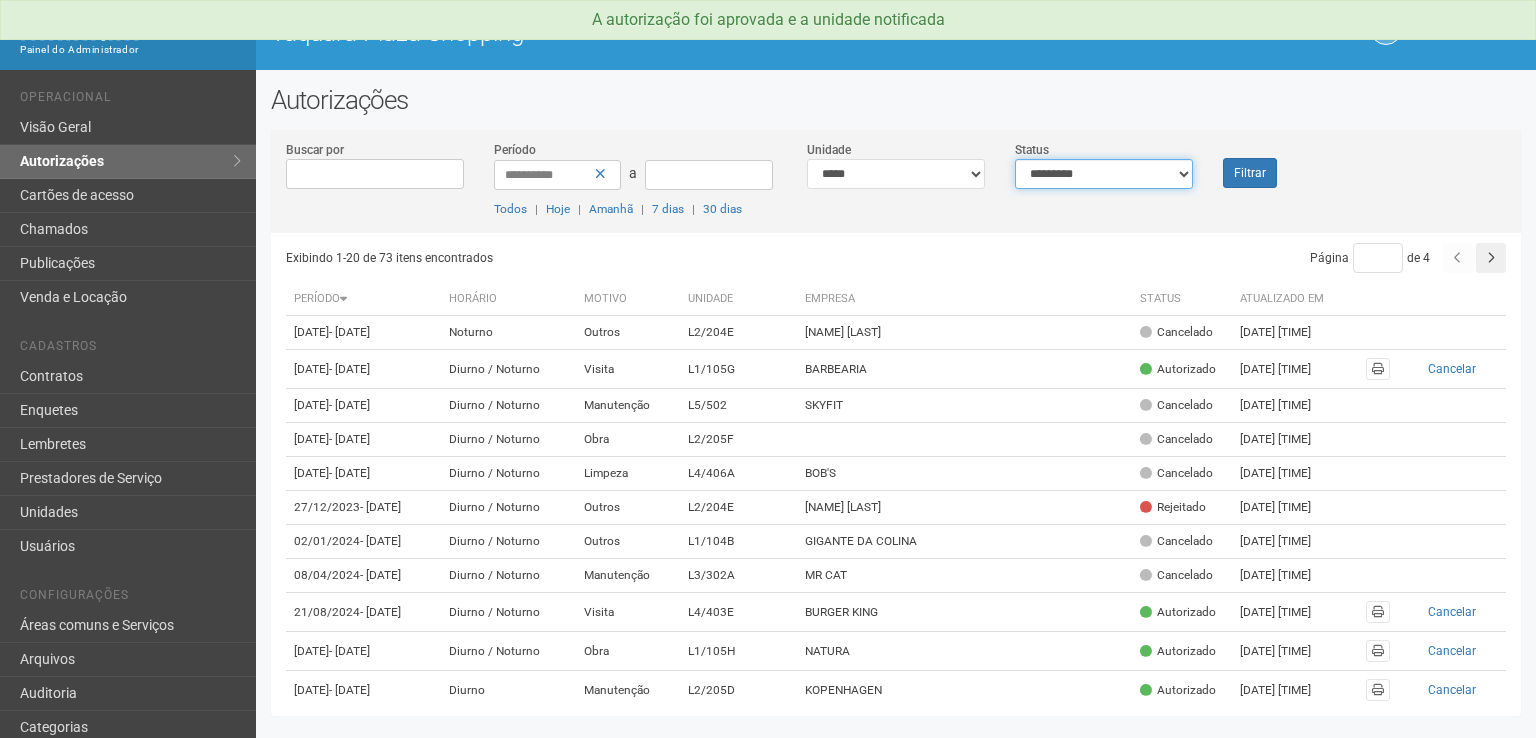 click on "**********" at bounding box center [1104, 174] 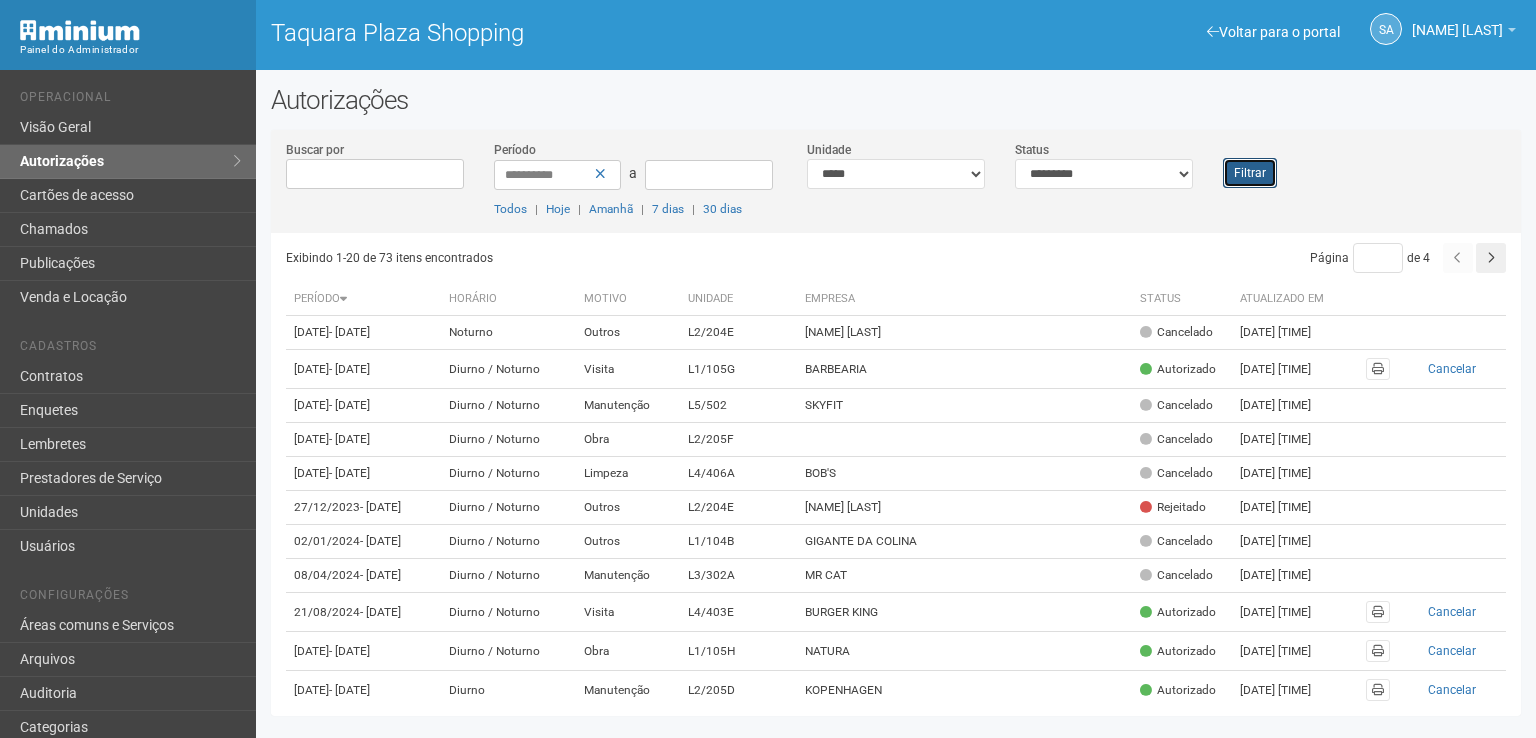 click on "Filtrar" at bounding box center [1250, 173] 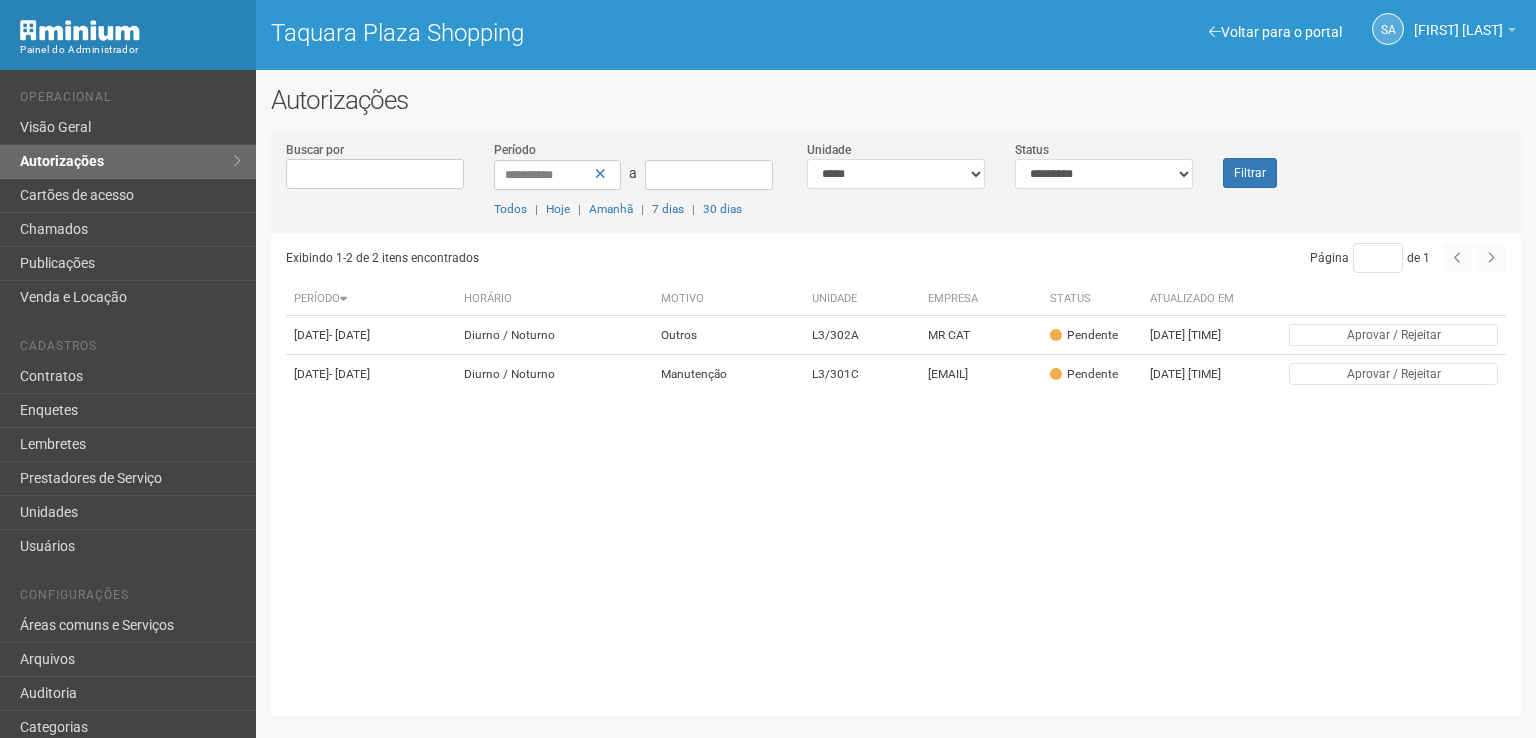 scroll, scrollTop: 0, scrollLeft: 0, axis: both 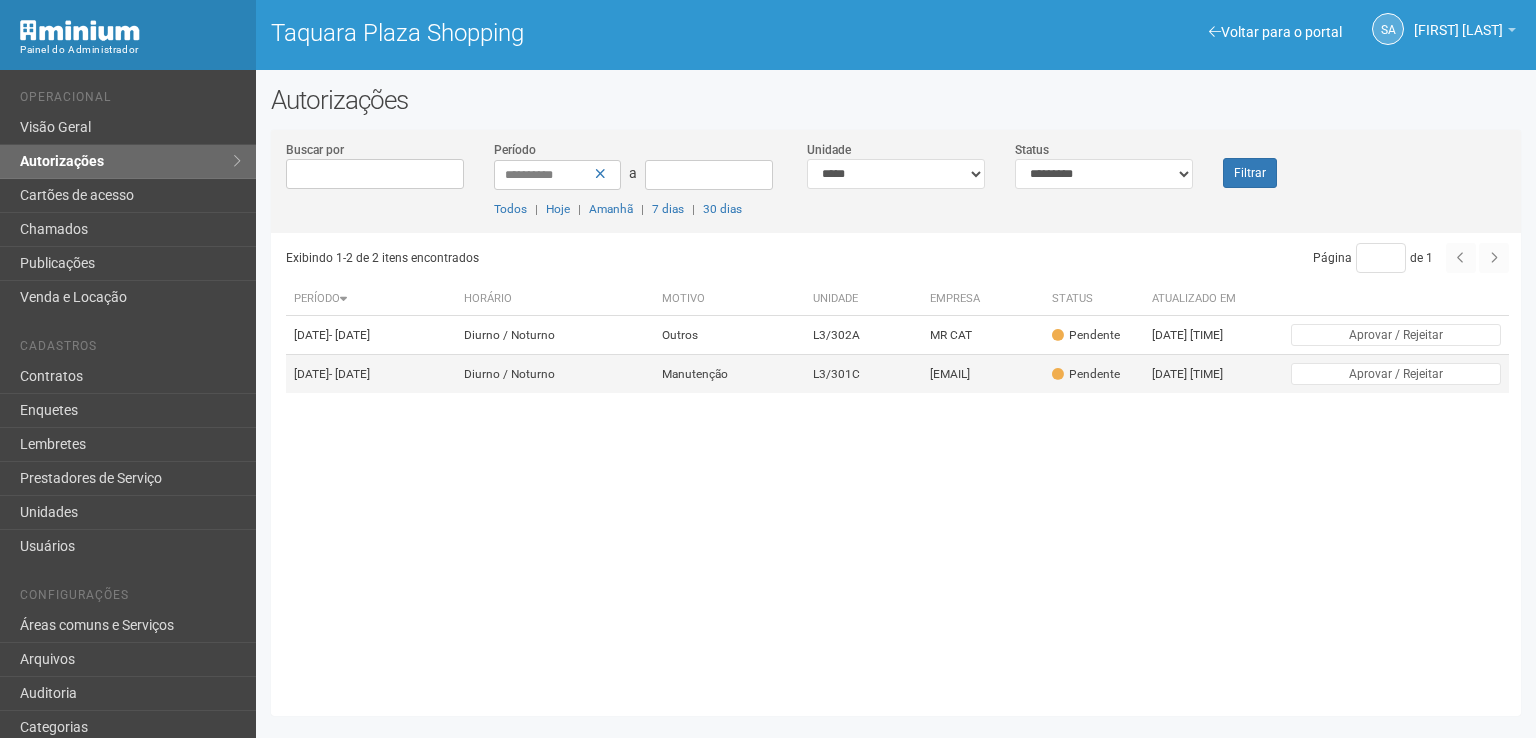 click on "[EMAIL]" at bounding box center (983, 374) 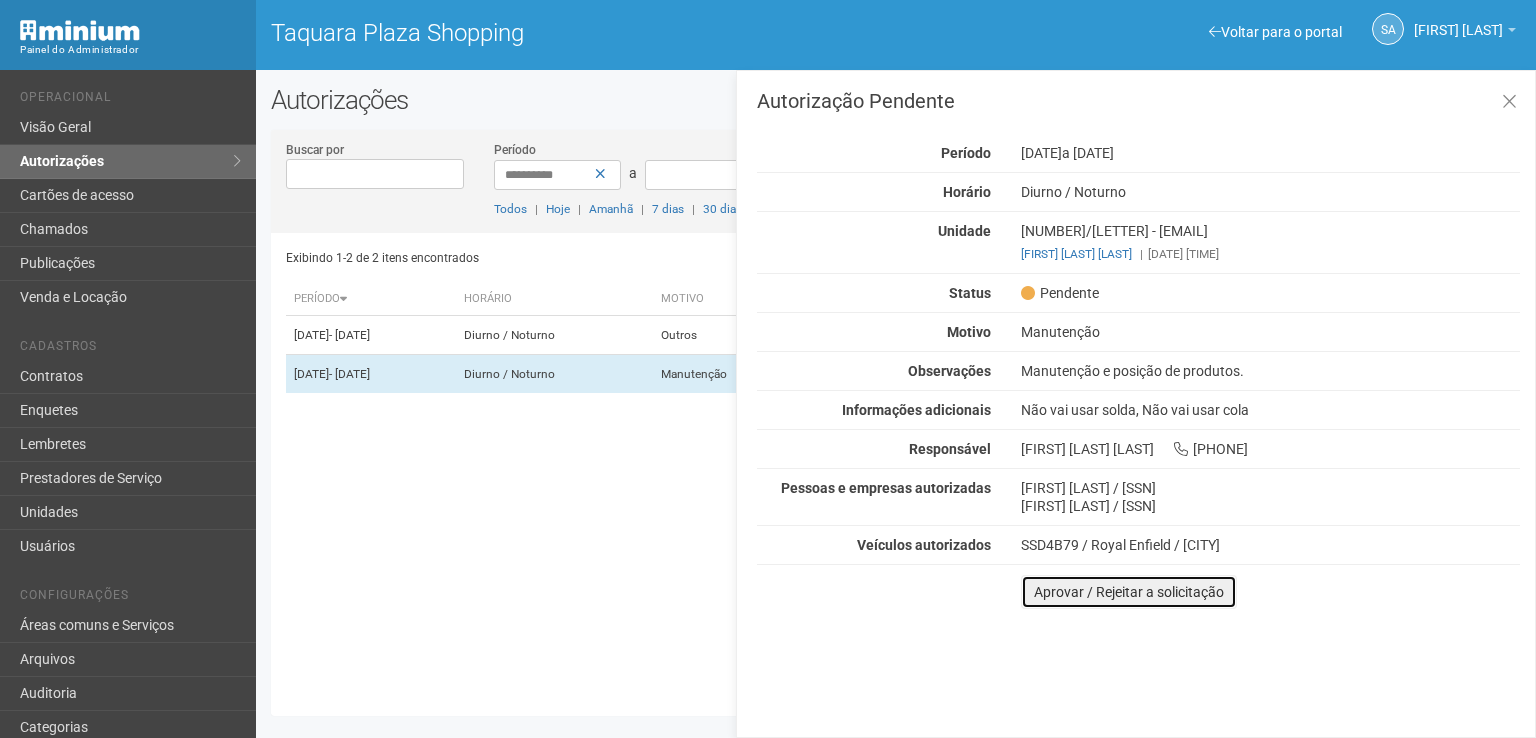 click on "Aprovar / Rejeitar a solicitação" at bounding box center [1129, 592] 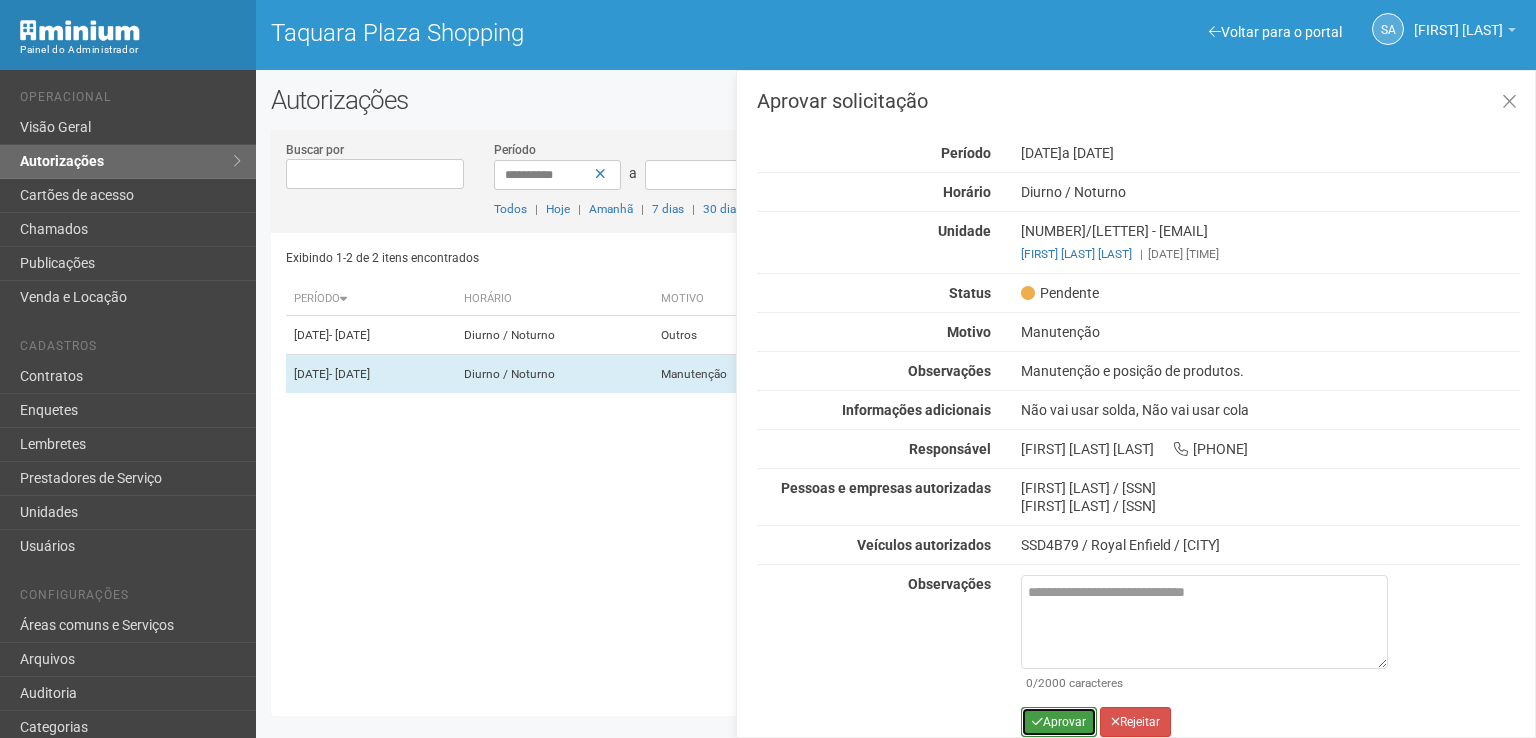 click on "Aprovar" at bounding box center [1059, 722] 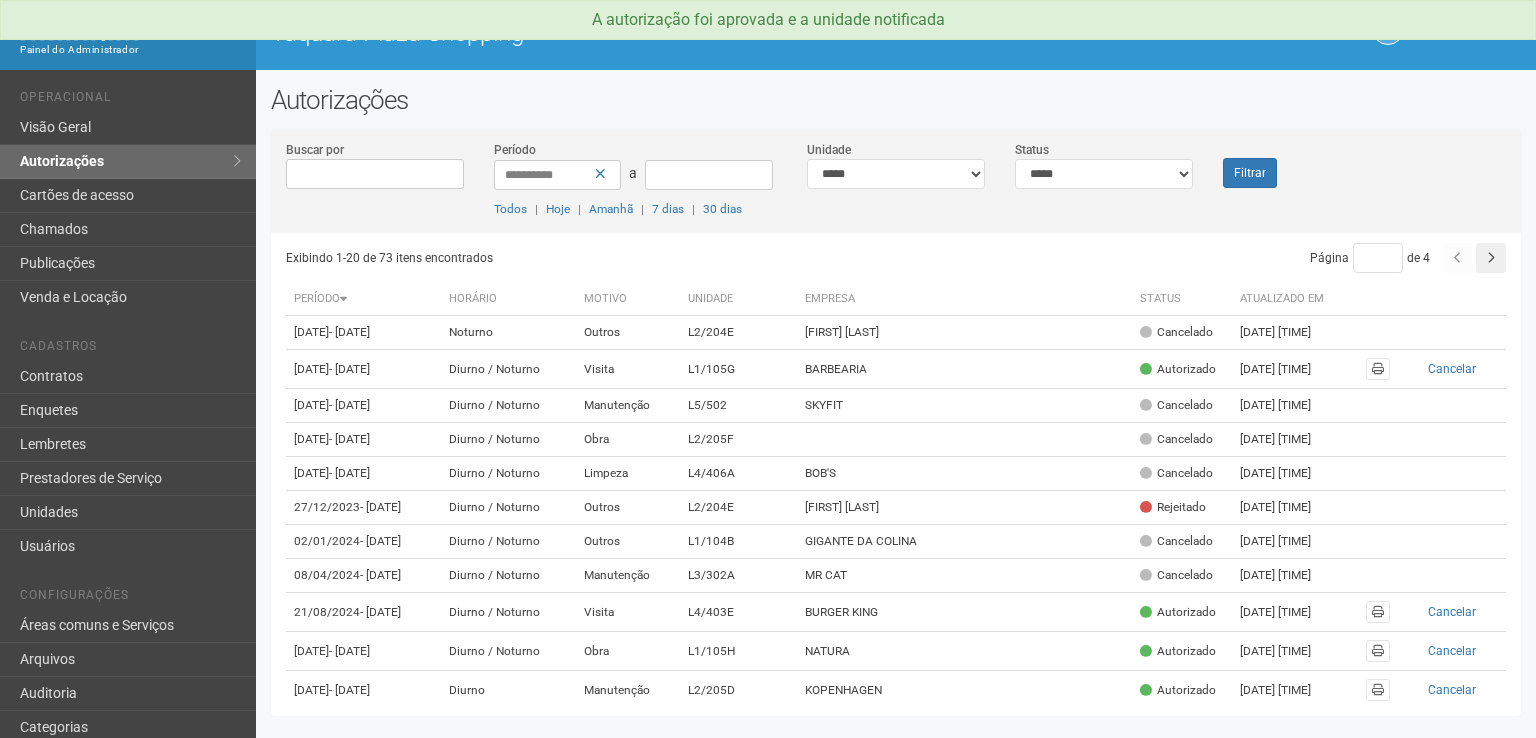 scroll, scrollTop: 0, scrollLeft: 0, axis: both 